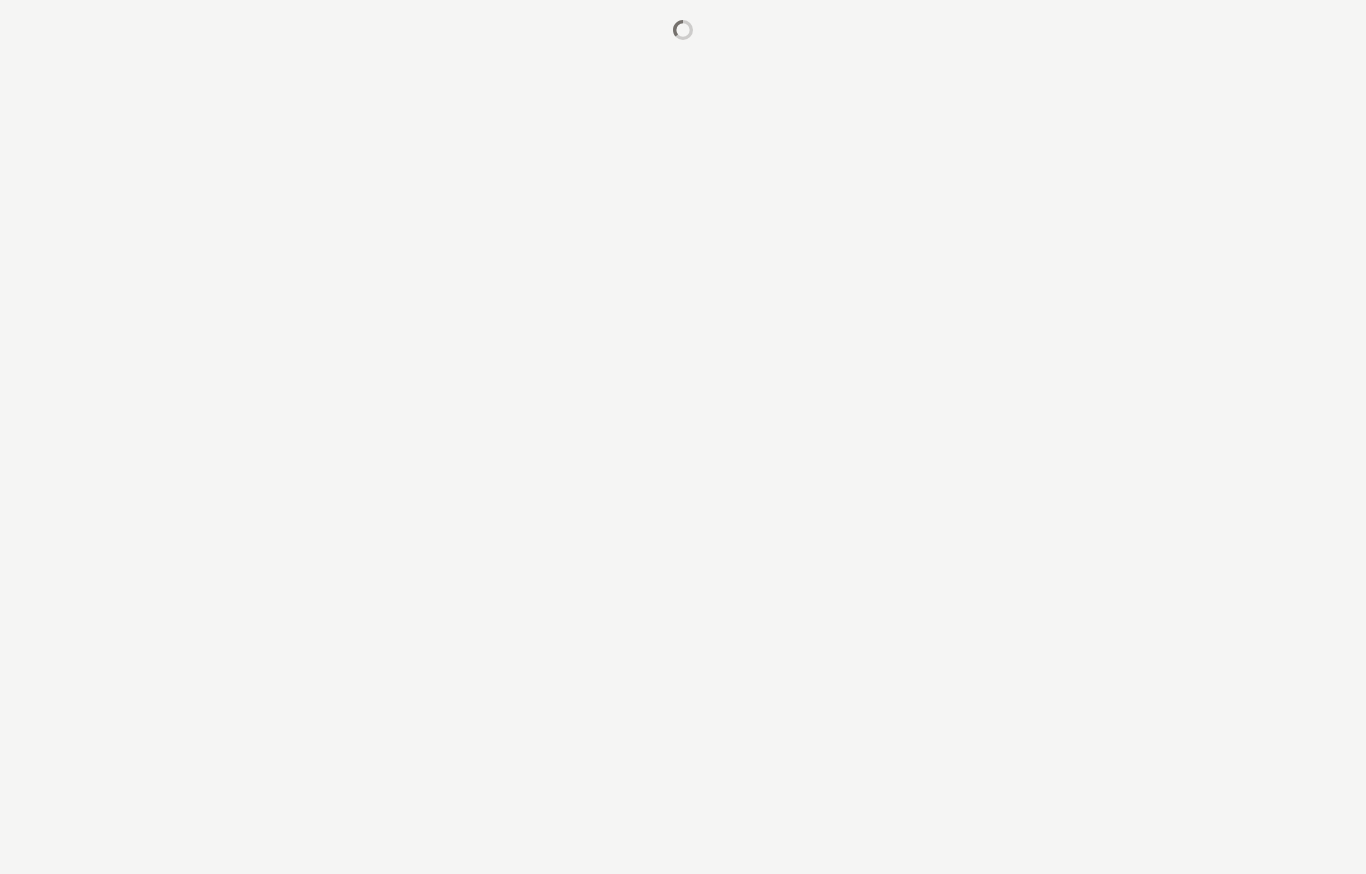 scroll, scrollTop: 0, scrollLeft: 0, axis: both 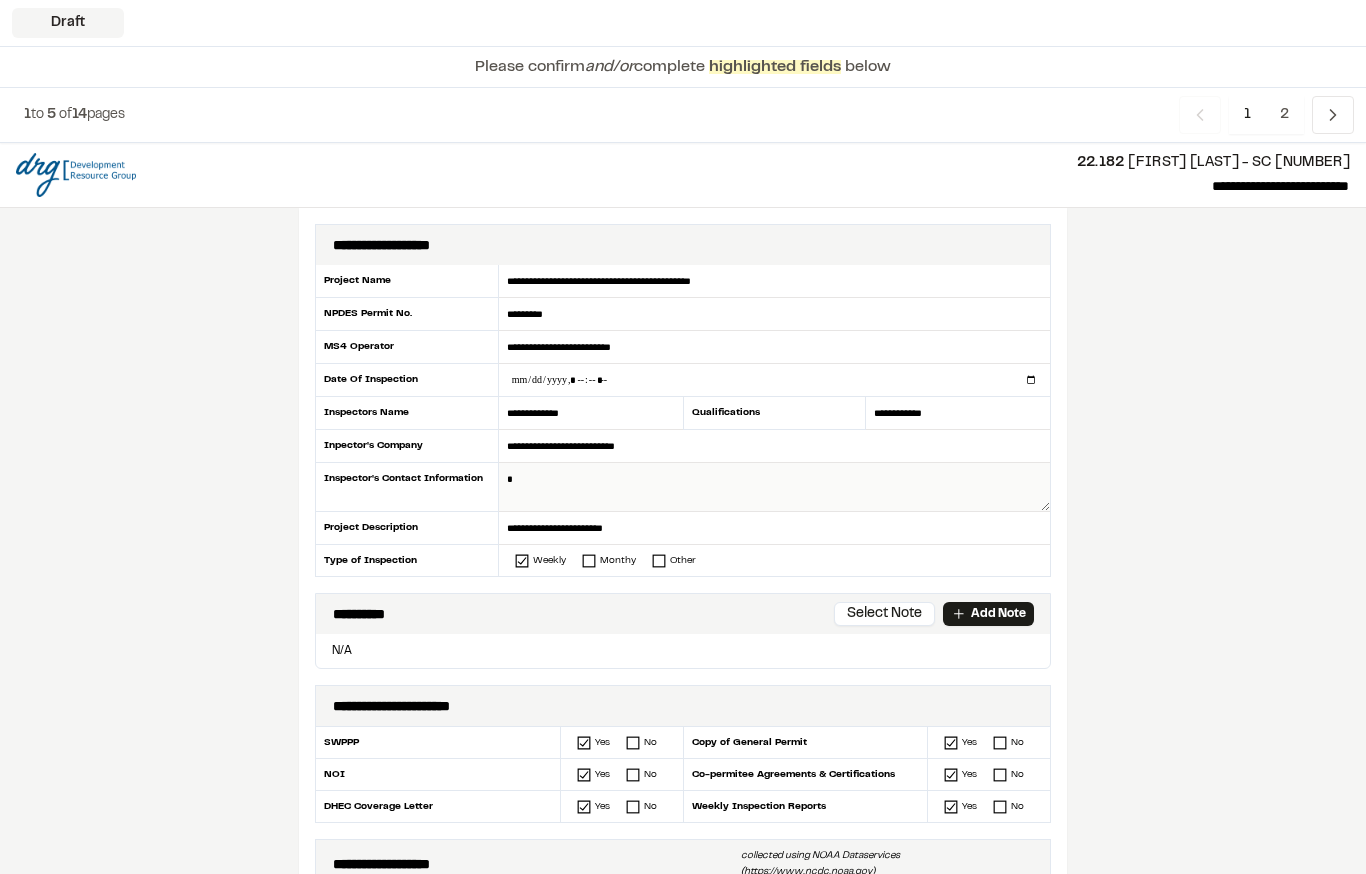 click at bounding box center (774, 487) 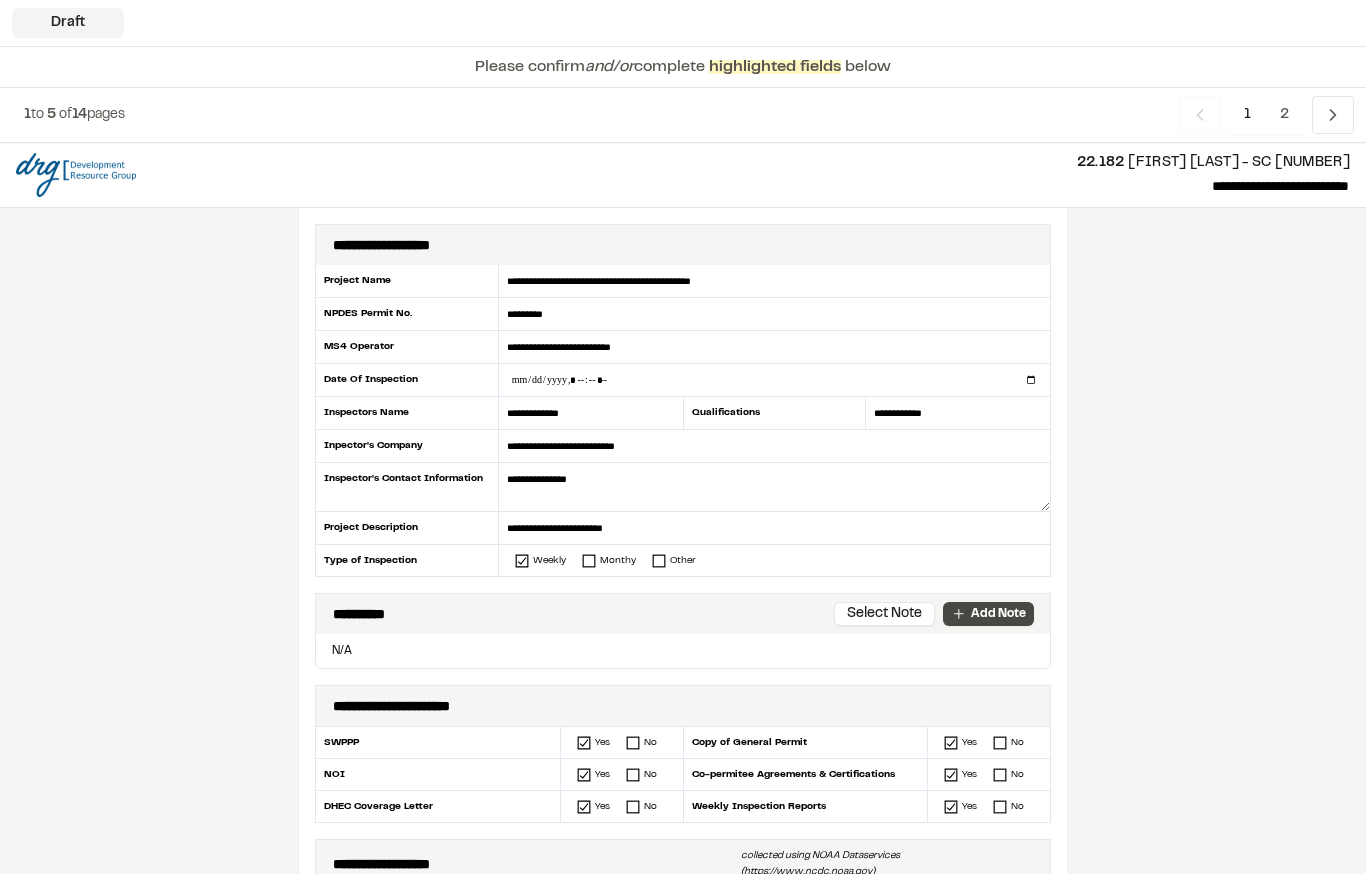 type on "**********" 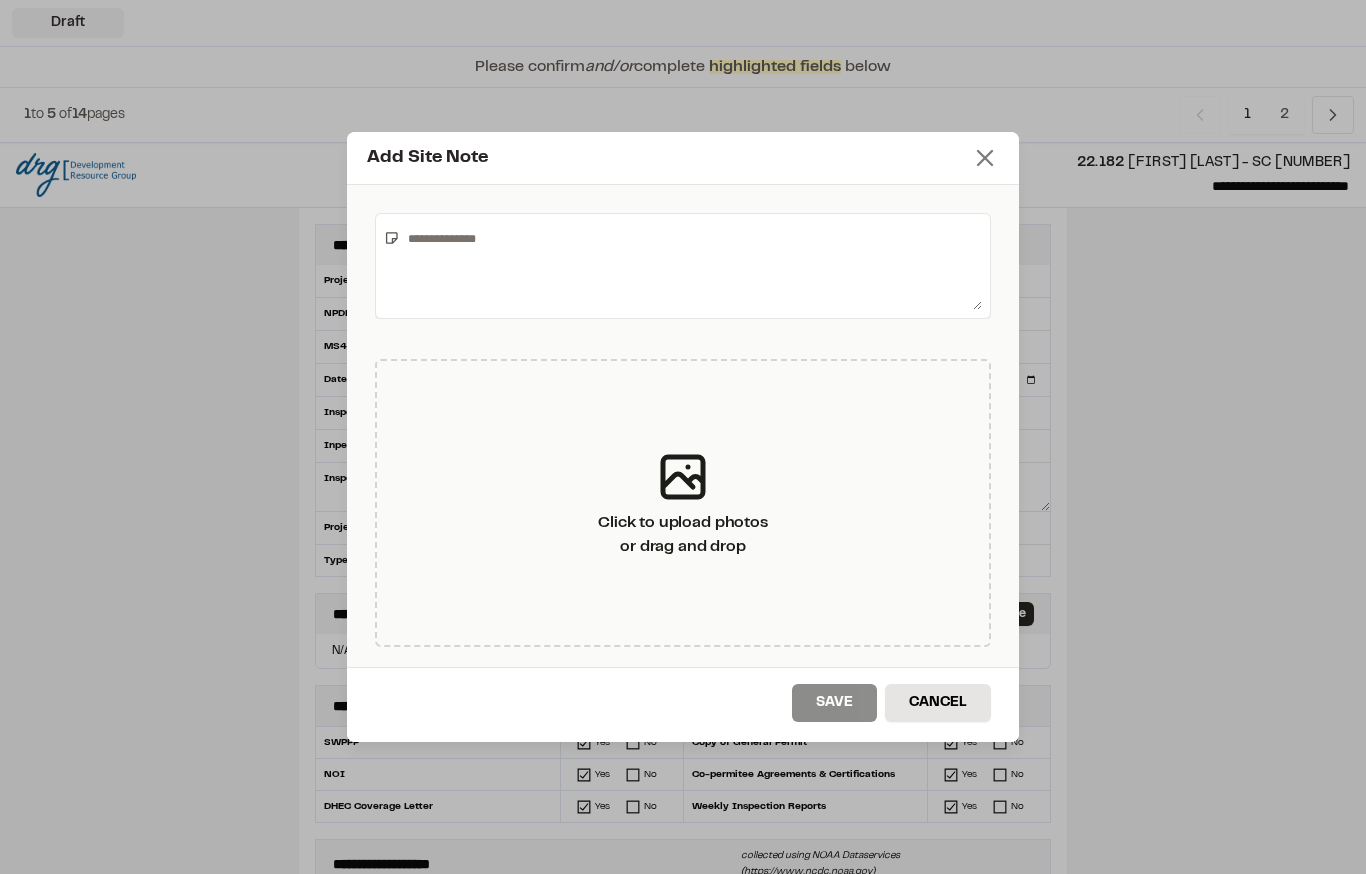 click 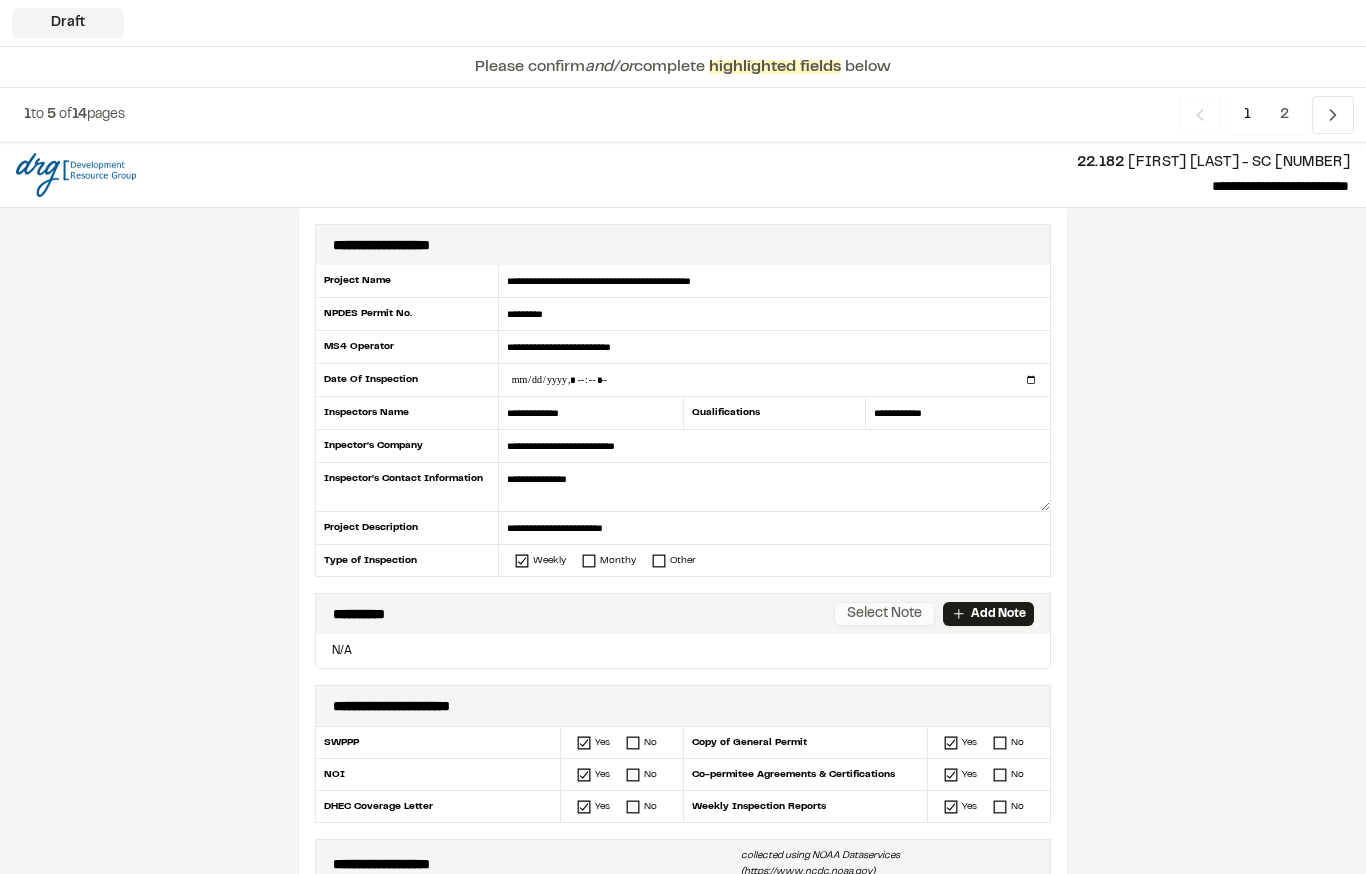 click on "Select Note" at bounding box center [884, 614] 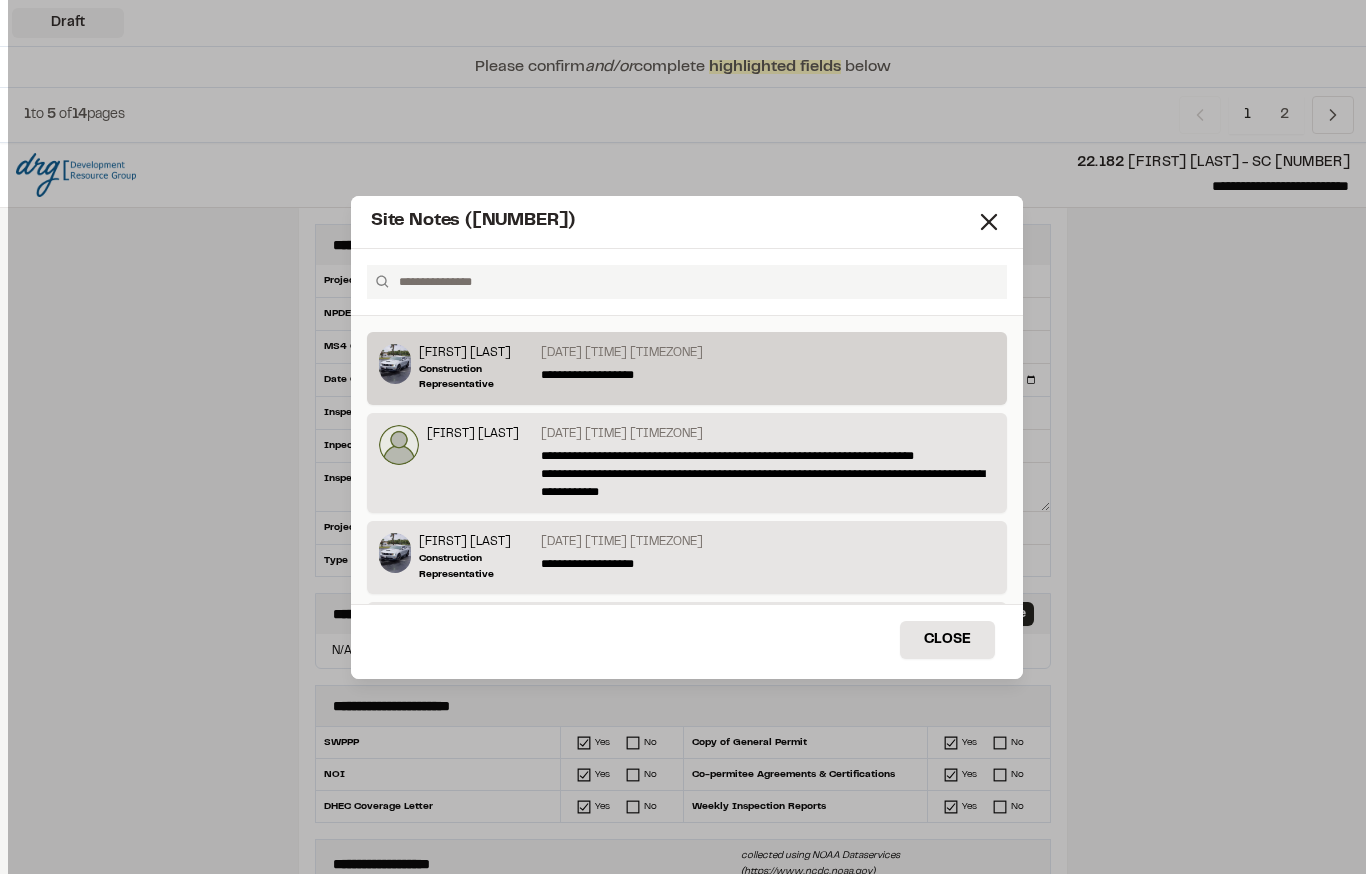 click on "**********" at bounding box center [768, 375] 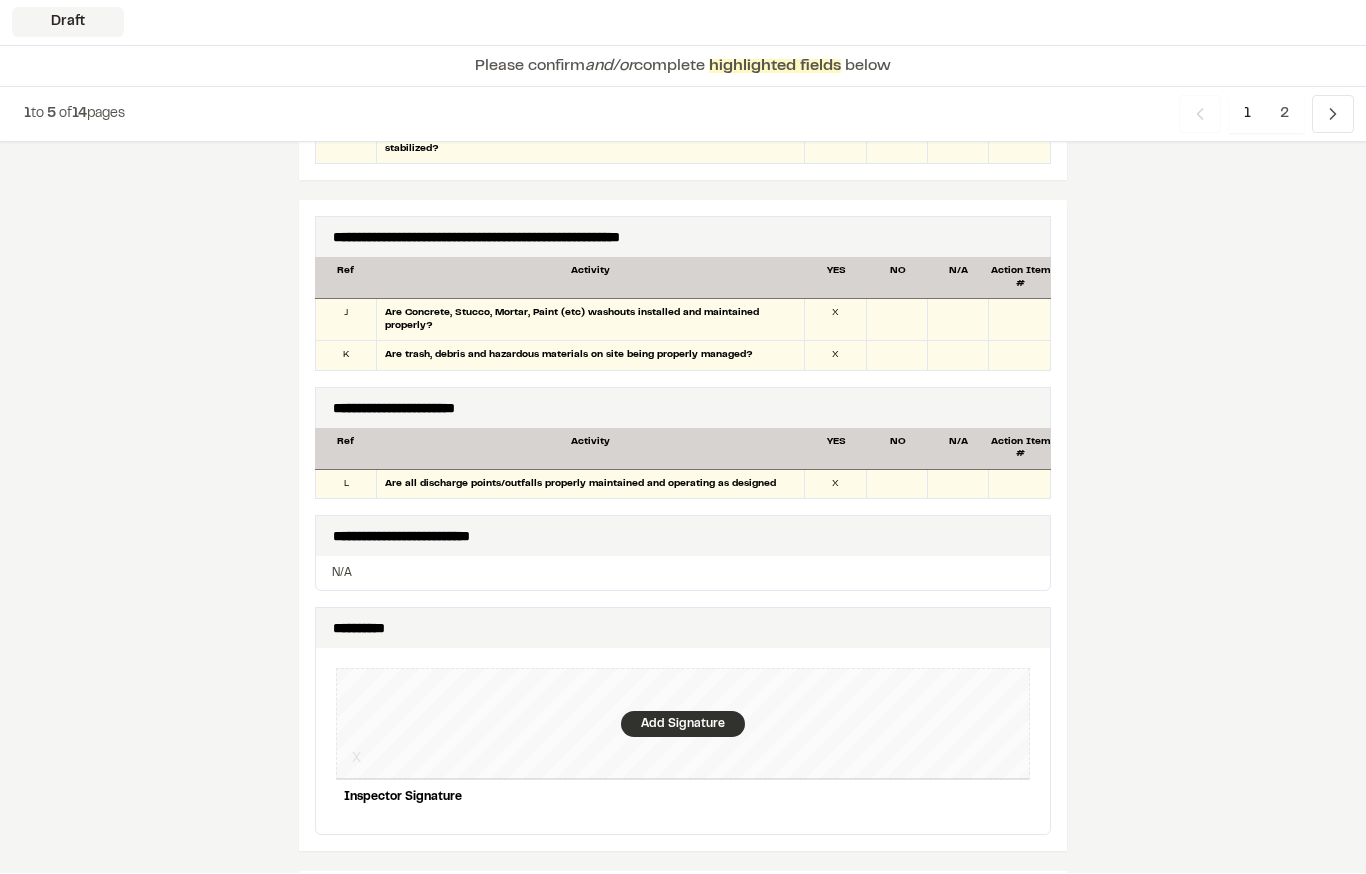 scroll, scrollTop: 1608, scrollLeft: 0, axis: vertical 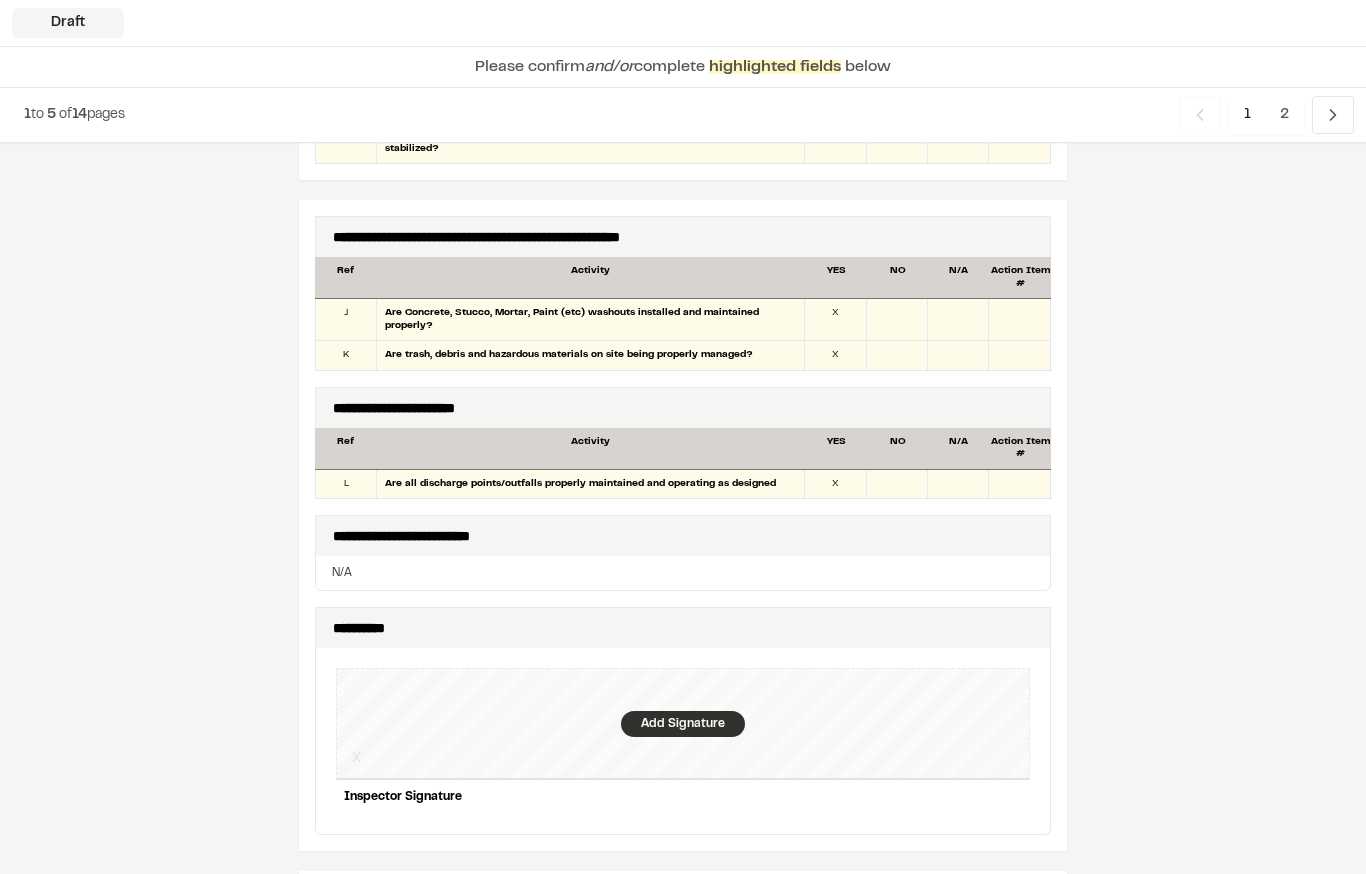 click on "Add Signature" at bounding box center [683, 724] 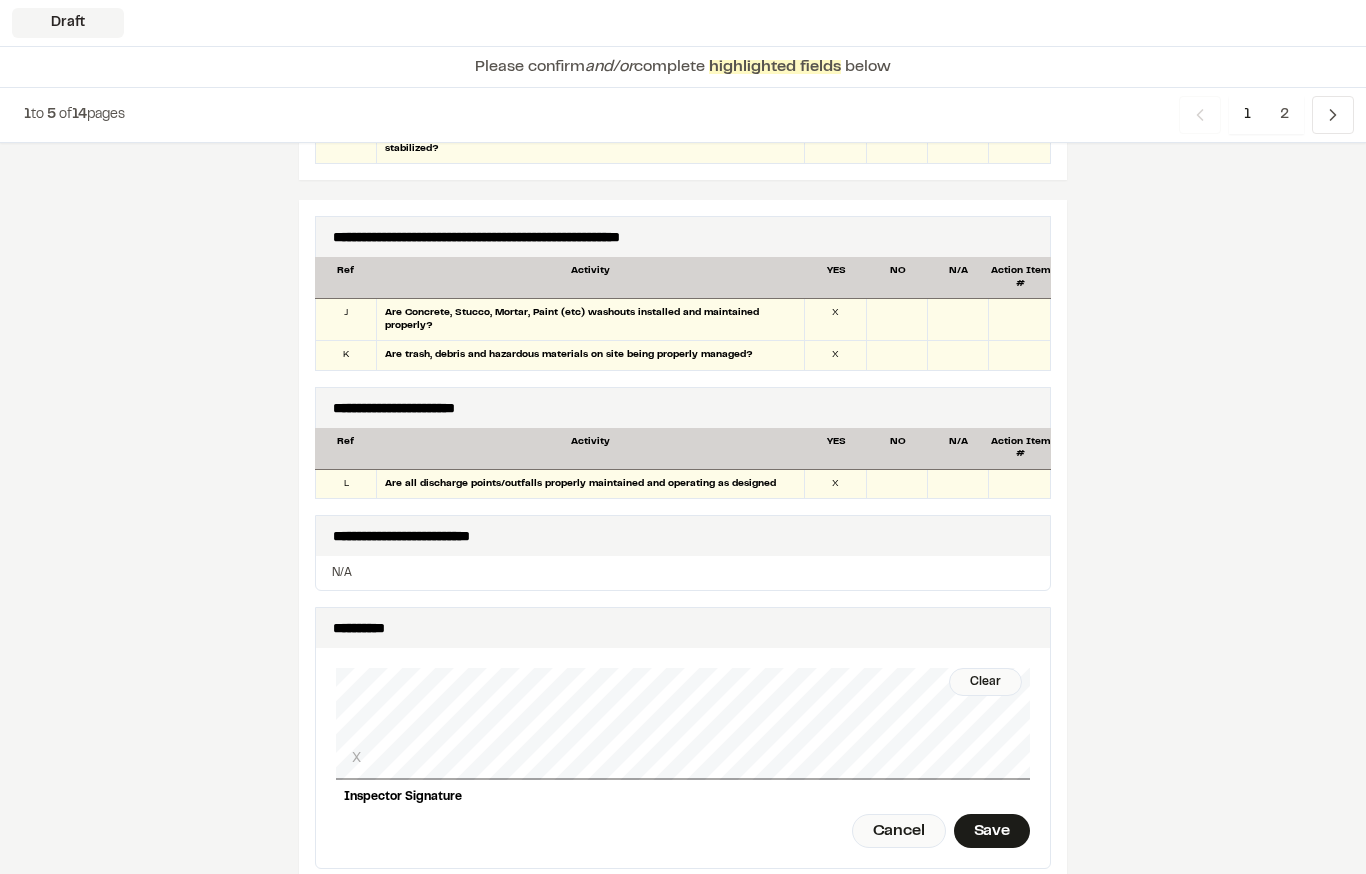 click on "Save" at bounding box center [992, 831] 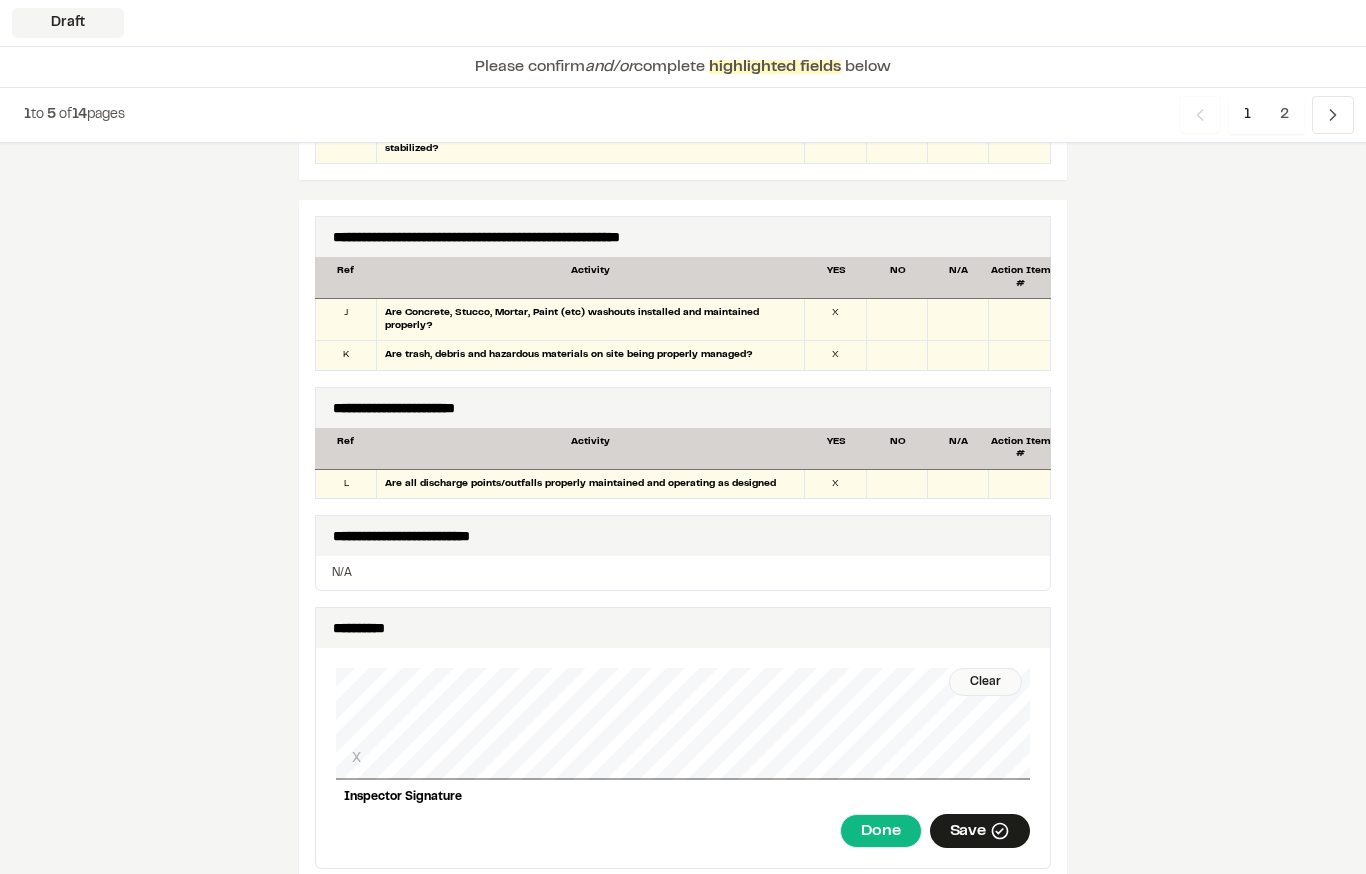 click on "Done" at bounding box center (880, 831) 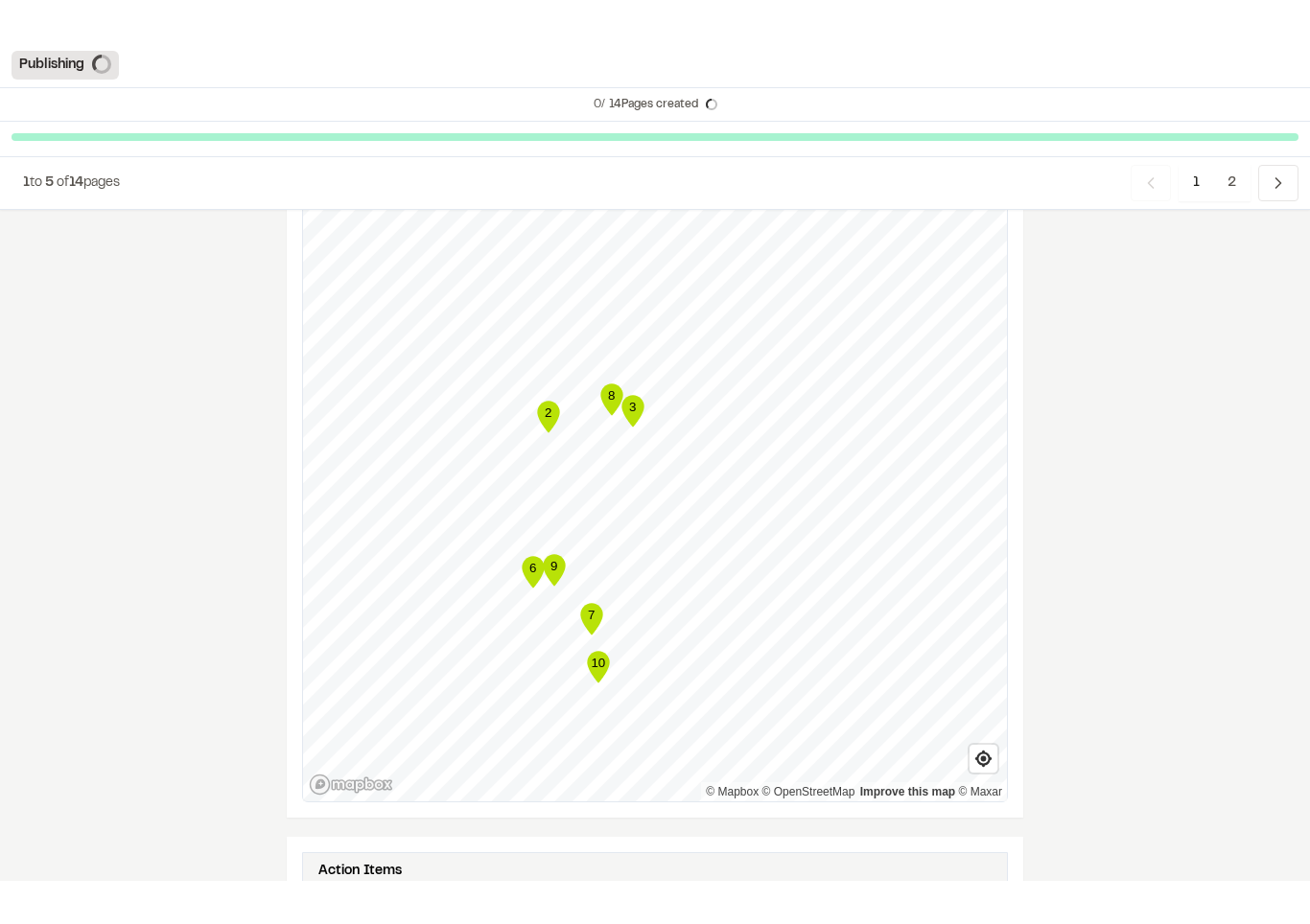 scroll, scrollTop: 2498, scrollLeft: 0, axis: vertical 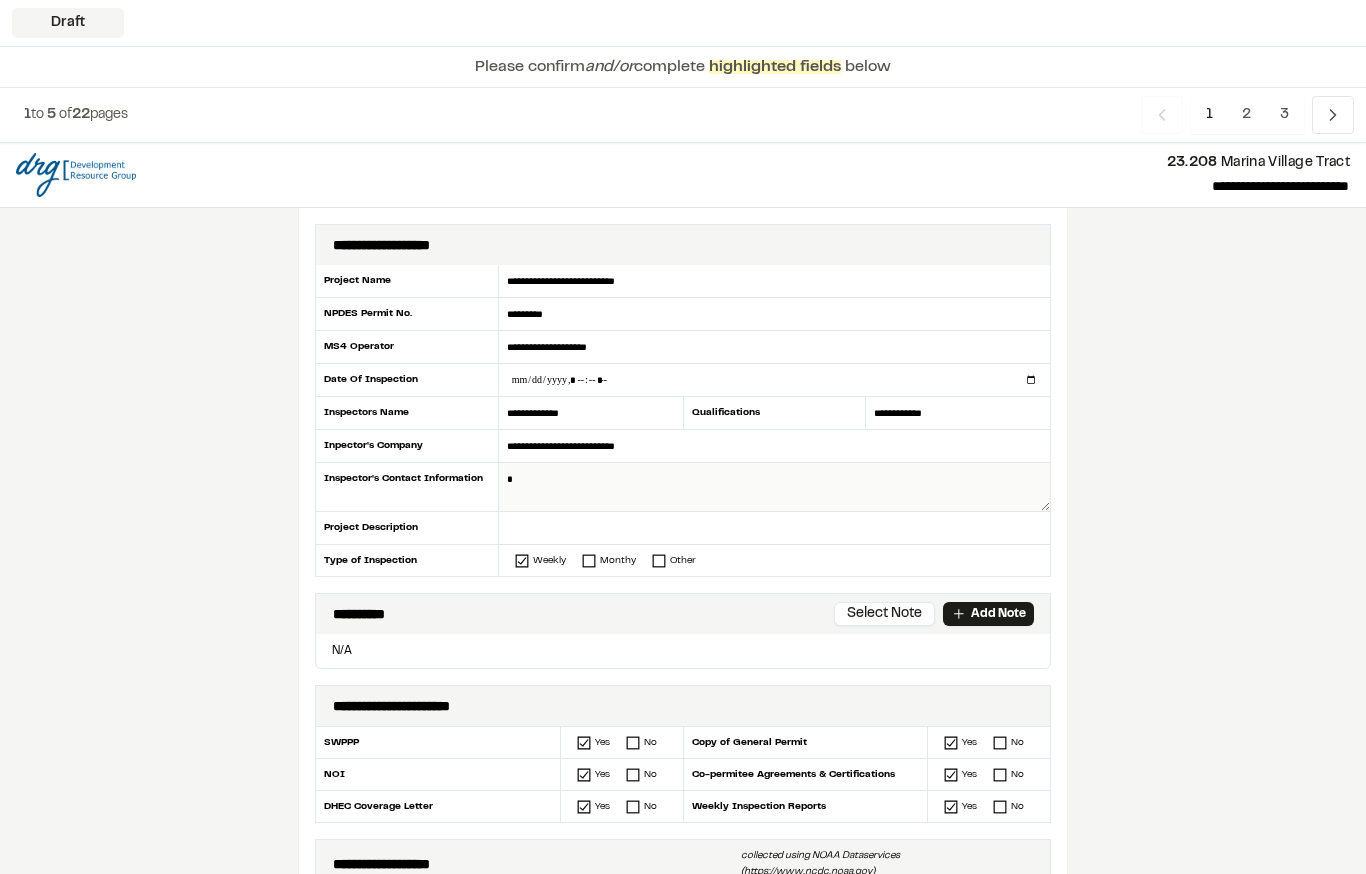 click at bounding box center [774, 487] 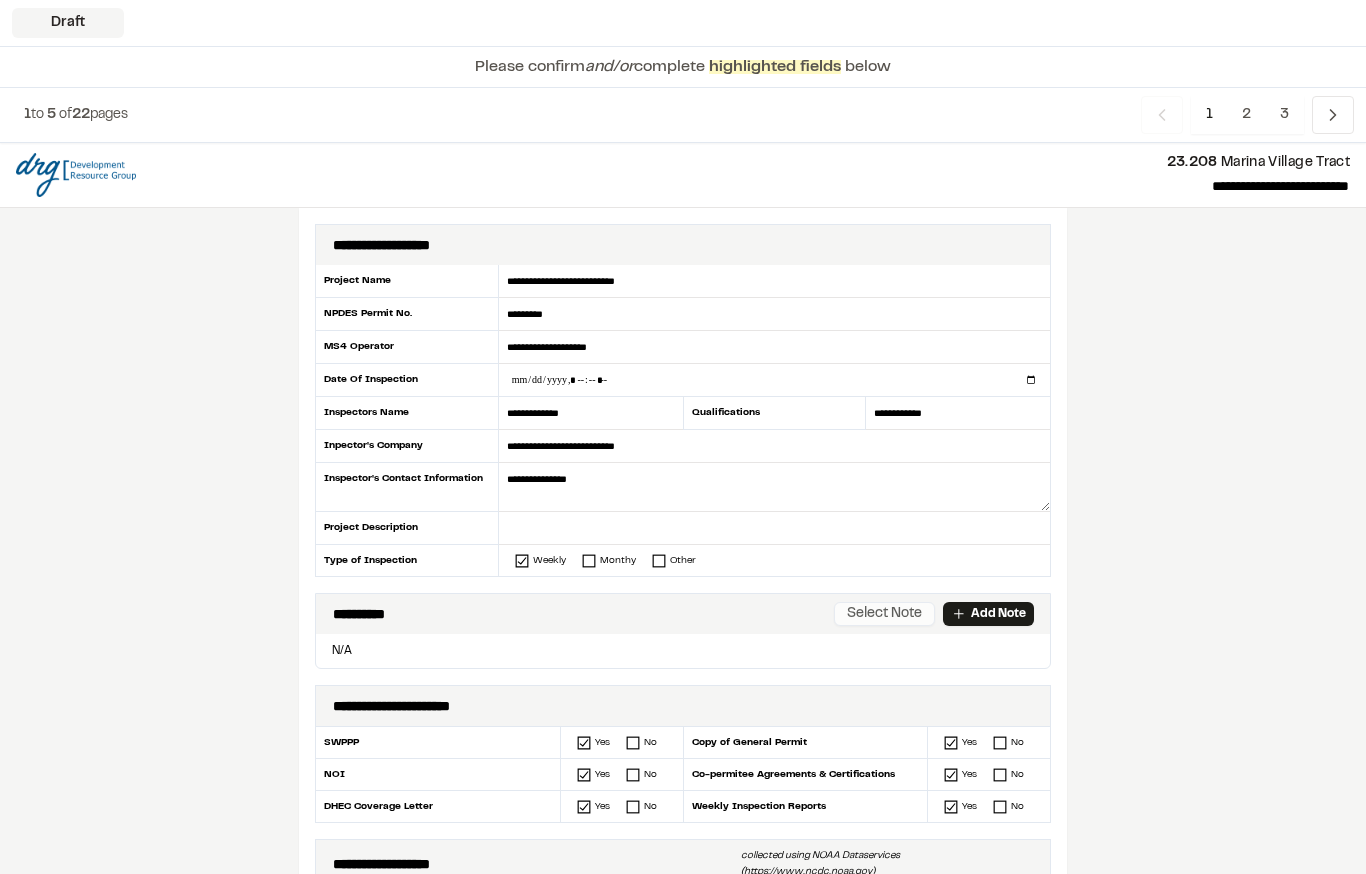 type on "**********" 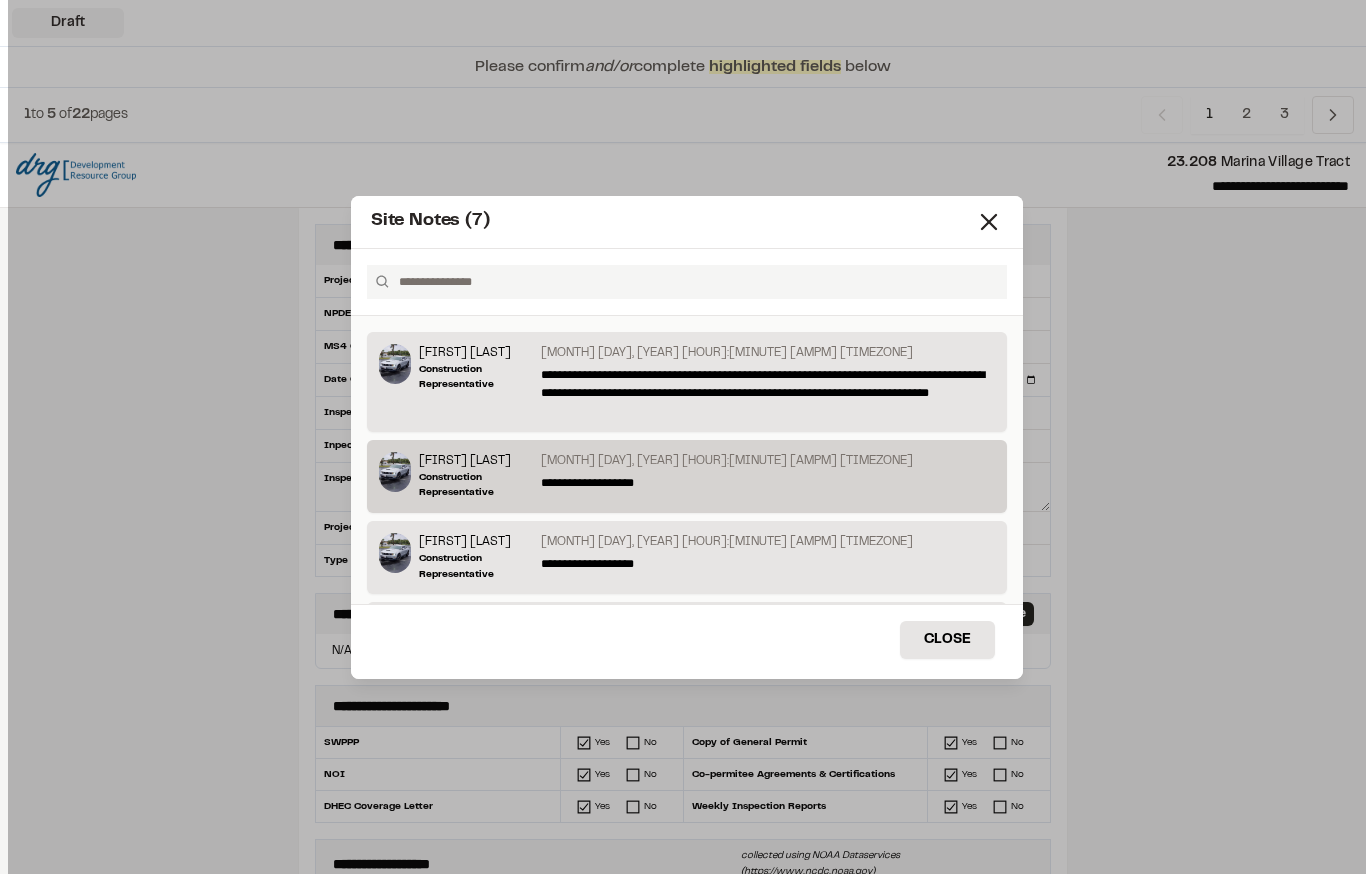 click on "**********" at bounding box center [768, 483] 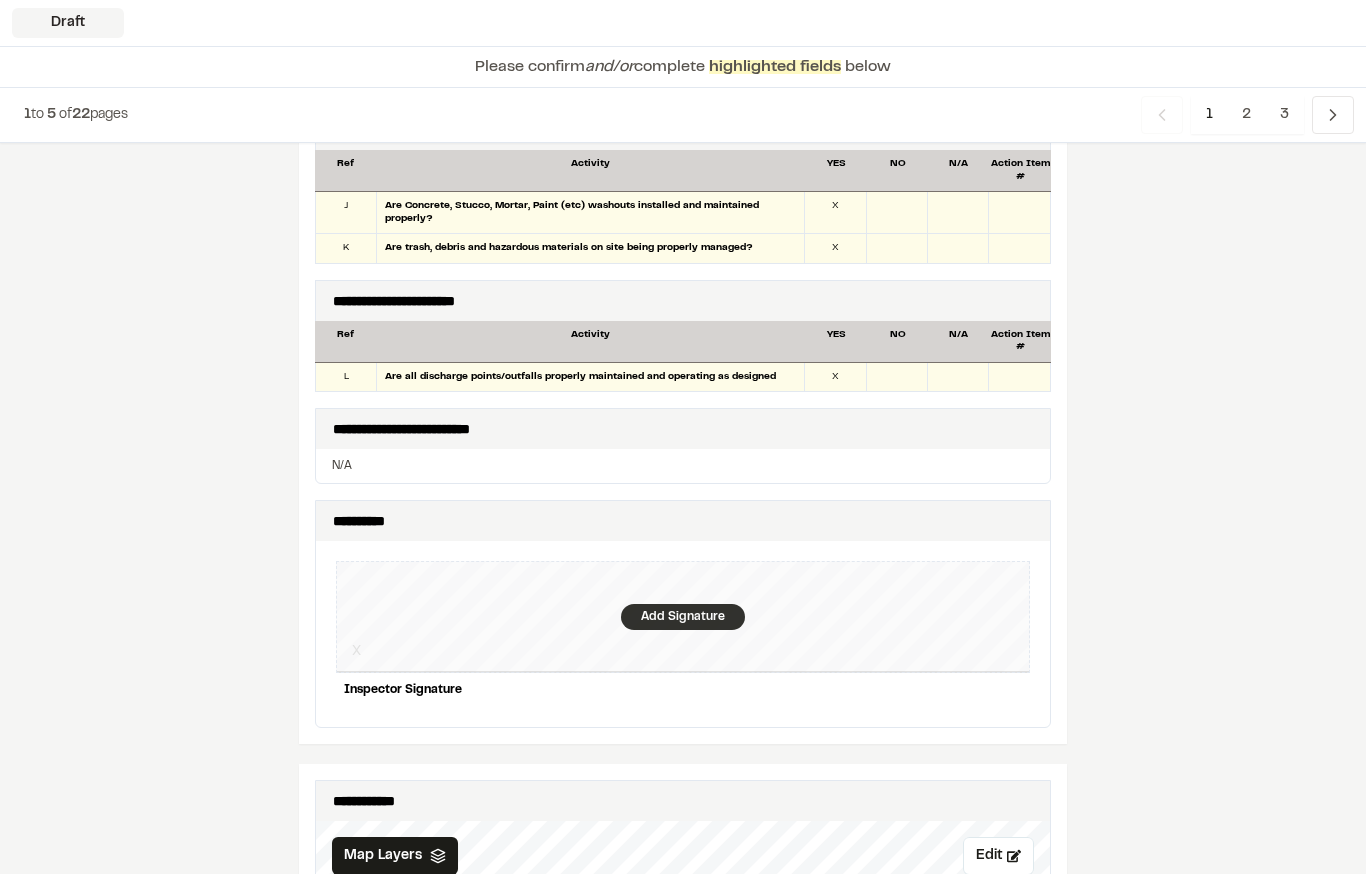 scroll, scrollTop: 1690, scrollLeft: 0, axis: vertical 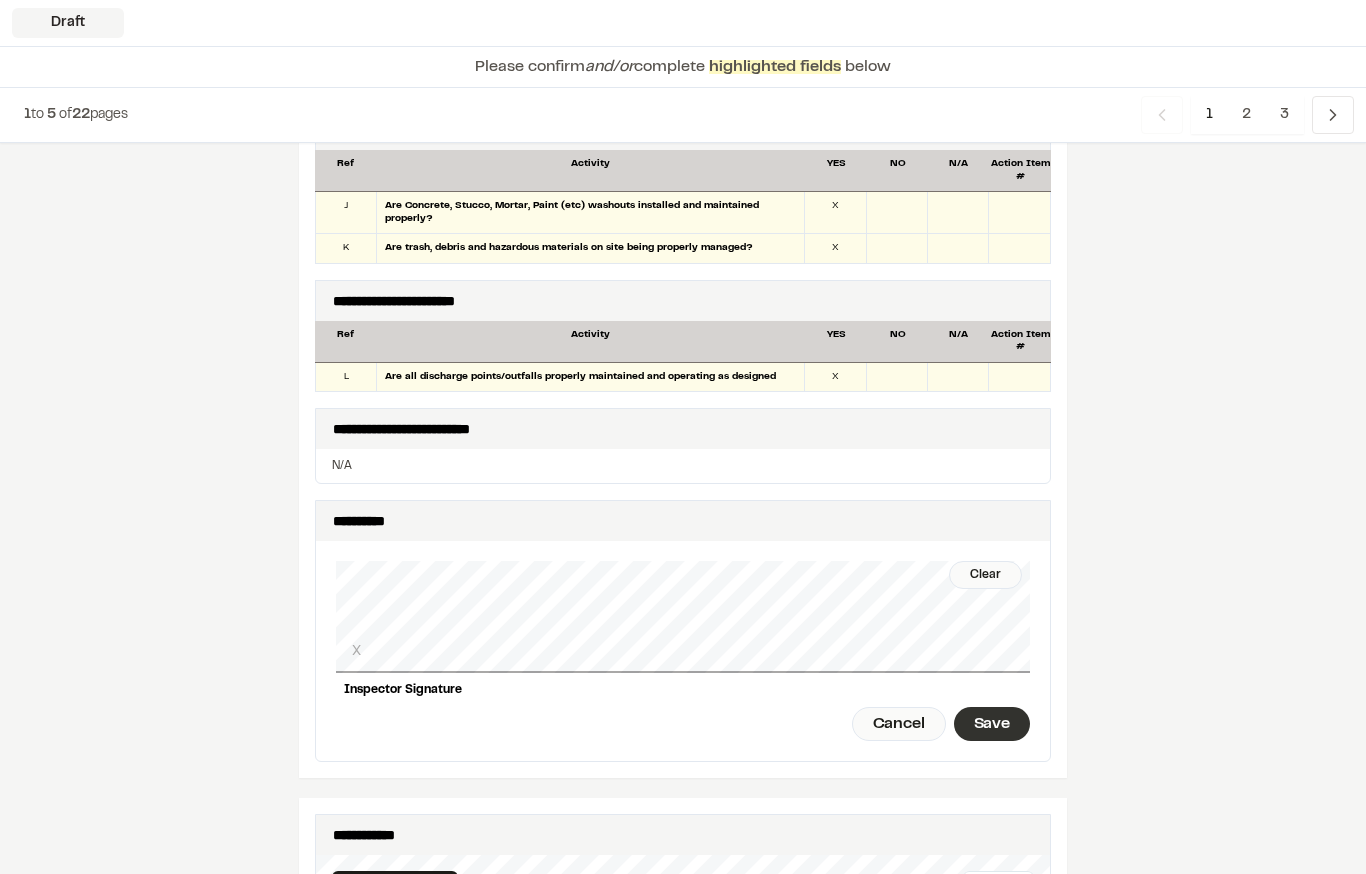 click on "Save" at bounding box center [992, 724] 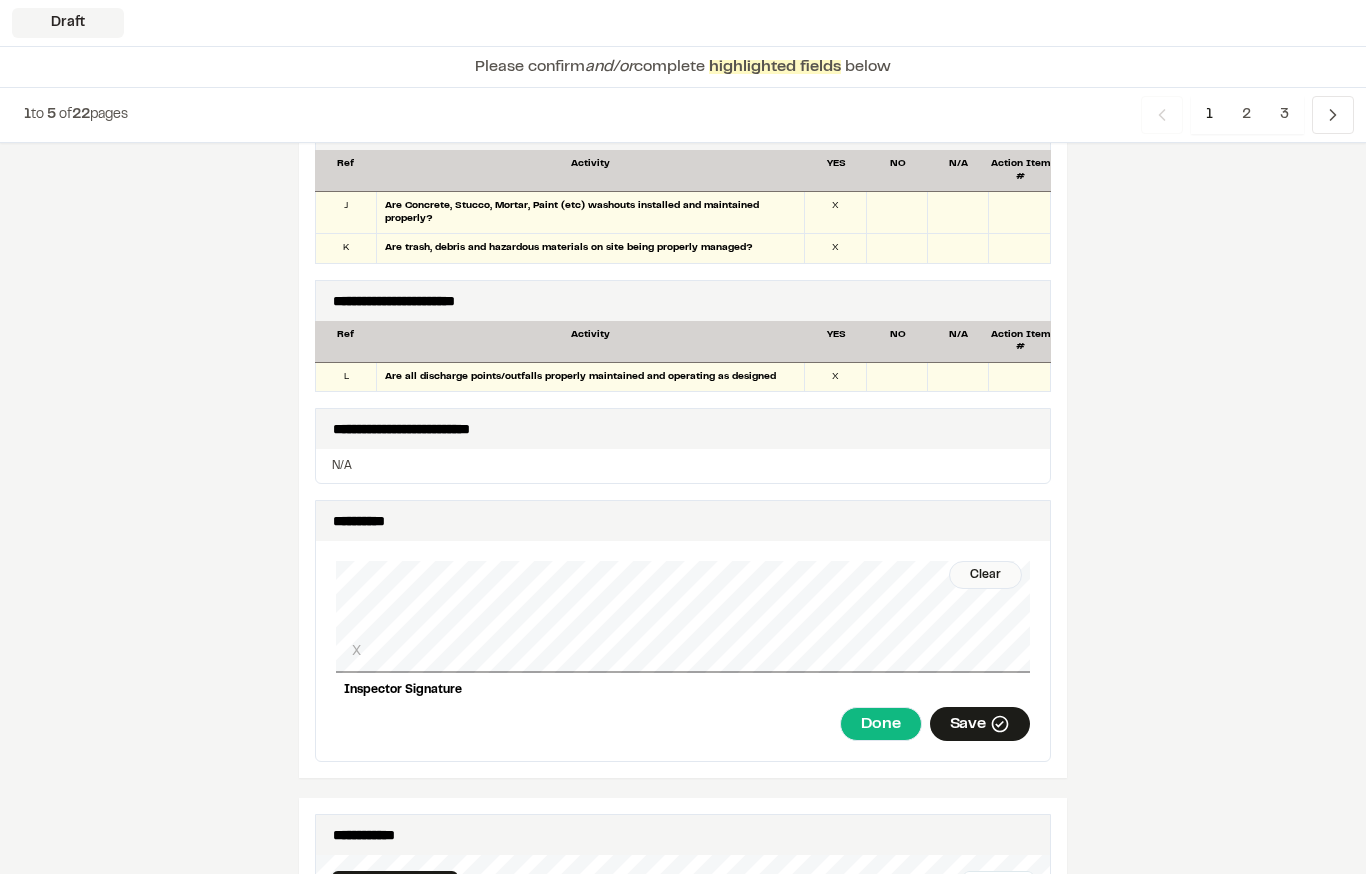 click on "Done" at bounding box center (880, 724) 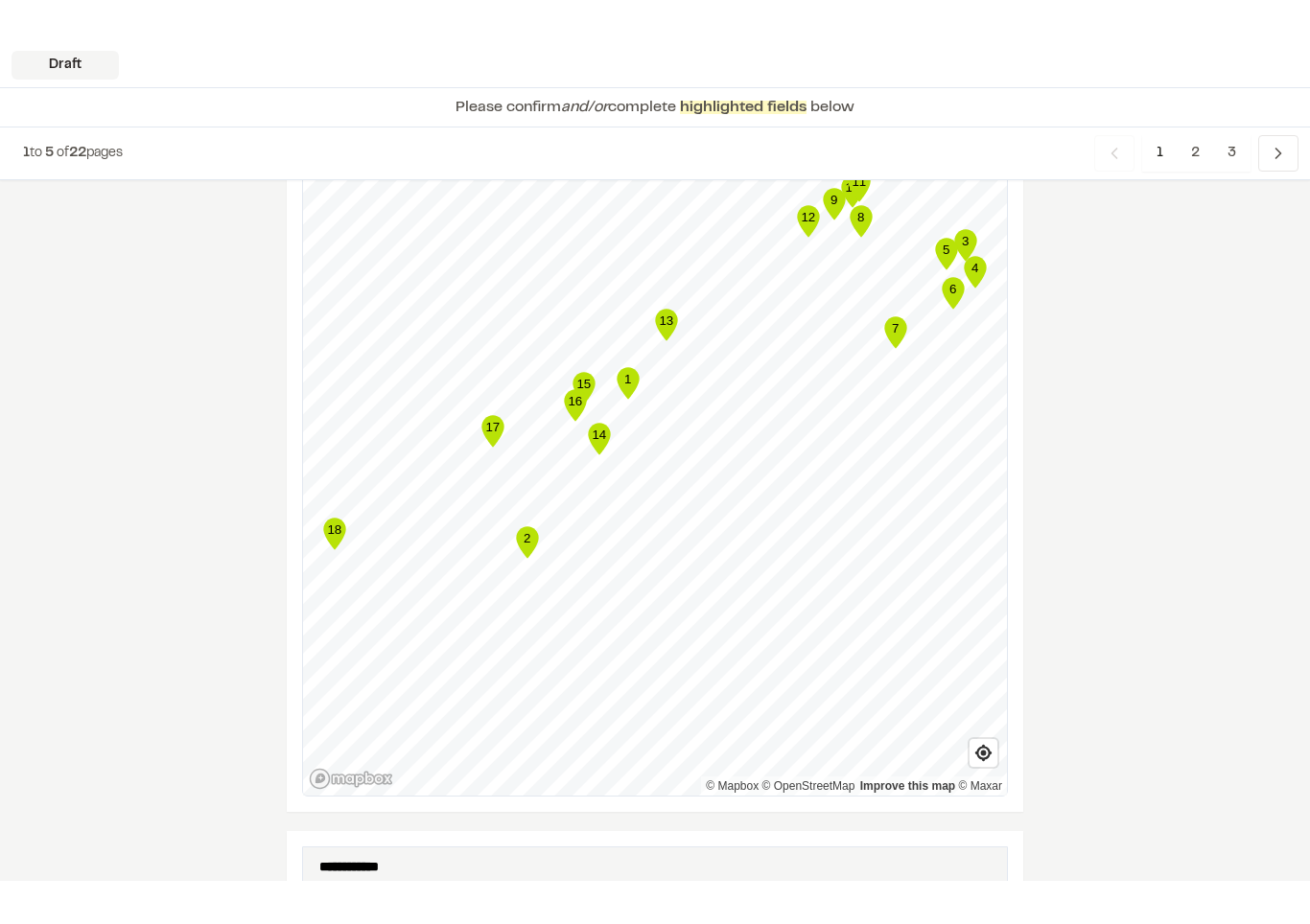 scroll, scrollTop: 2479, scrollLeft: 0, axis: vertical 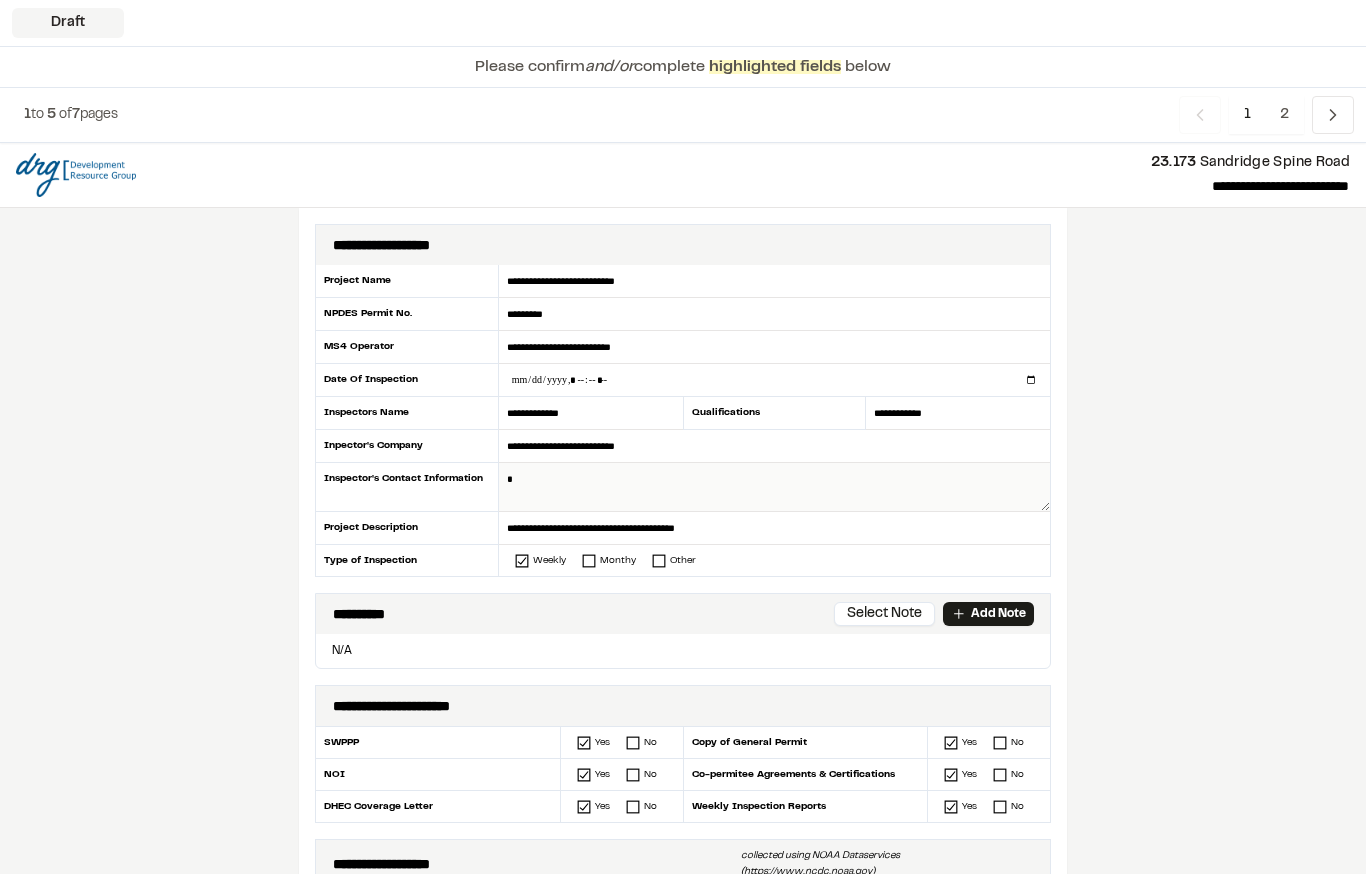 click at bounding box center [774, 487] 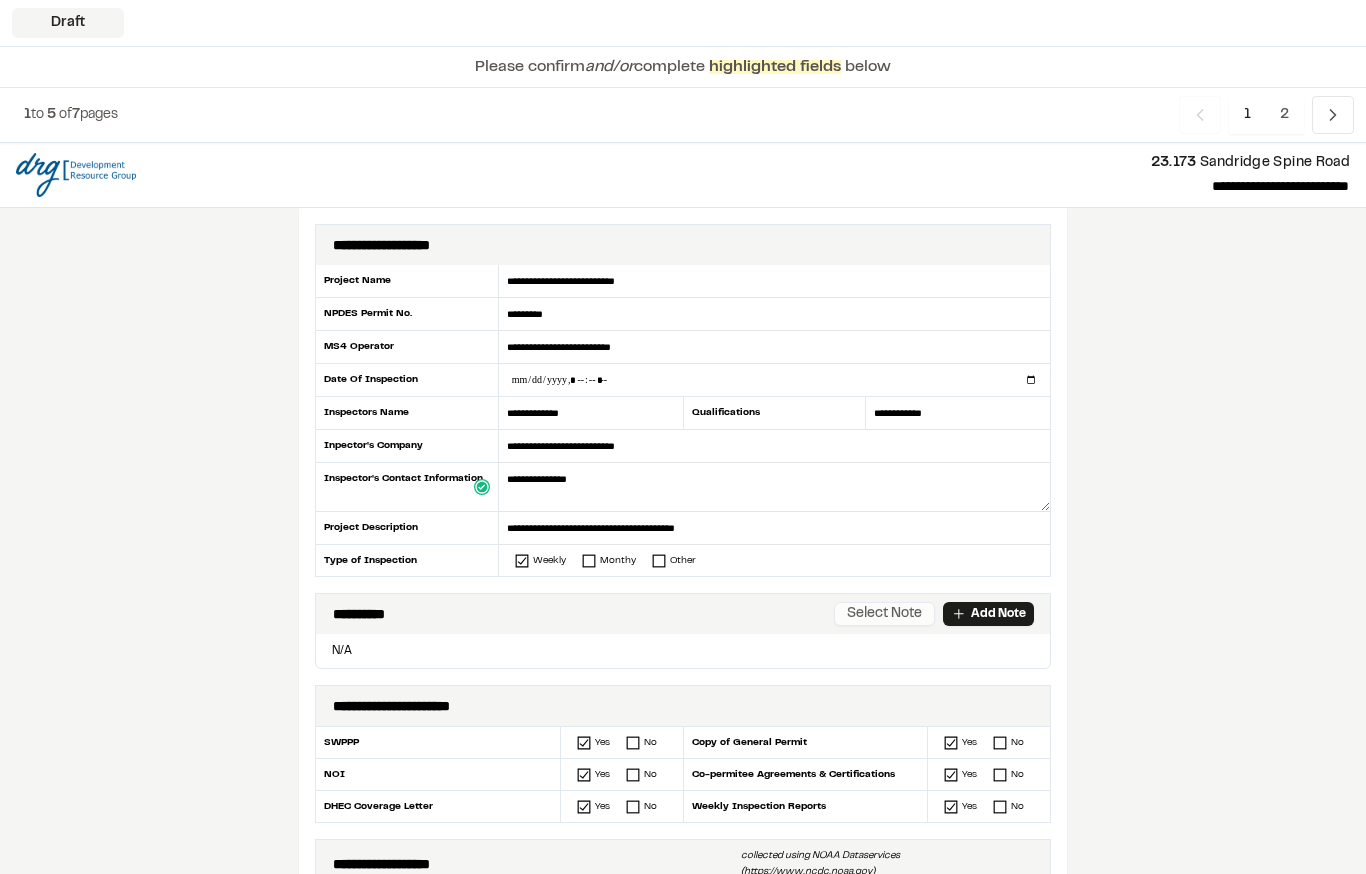 type on "**********" 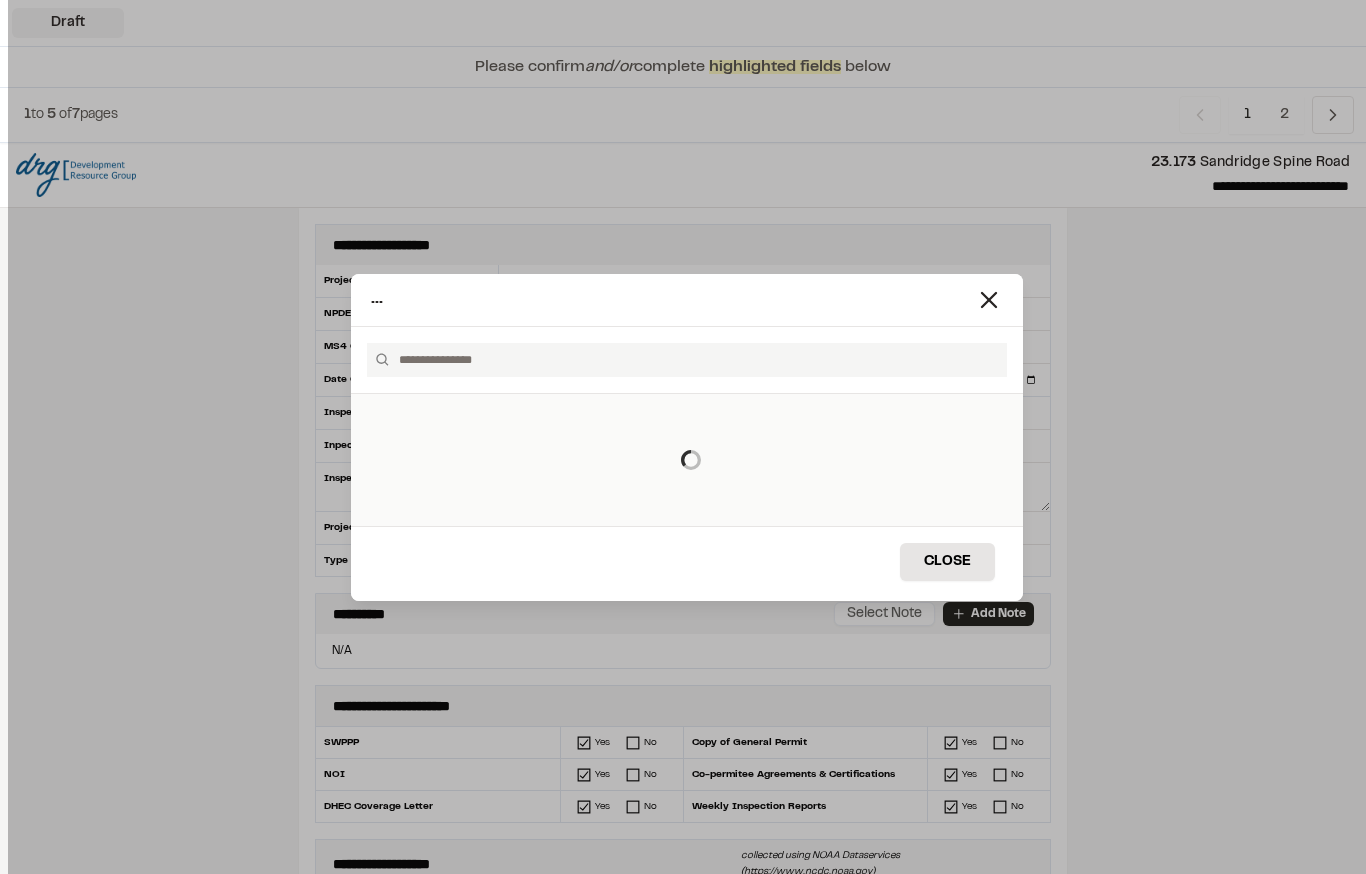 click on "... Close" at bounding box center [687, 437] 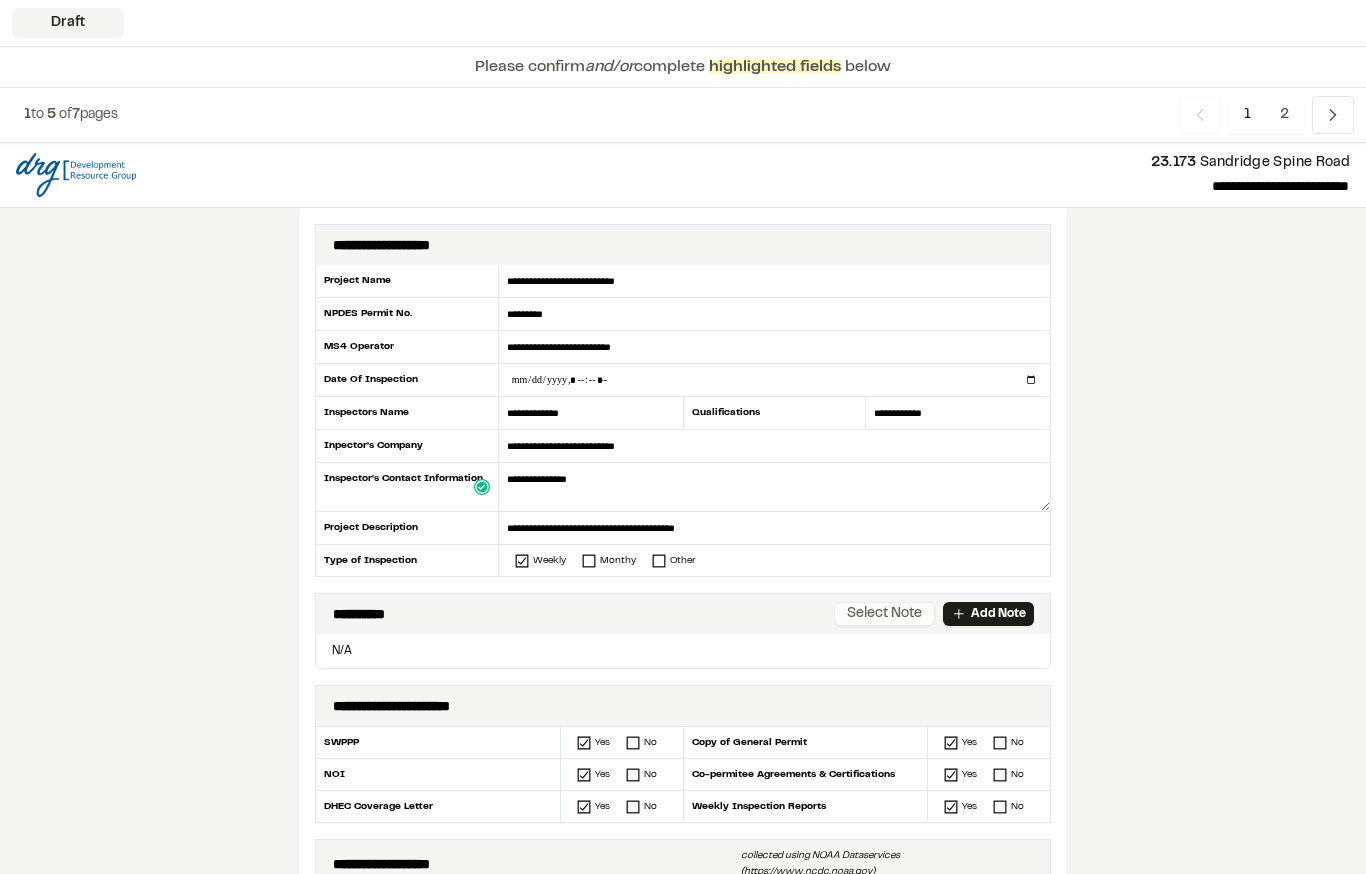 click on "Select Note" at bounding box center [884, 614] 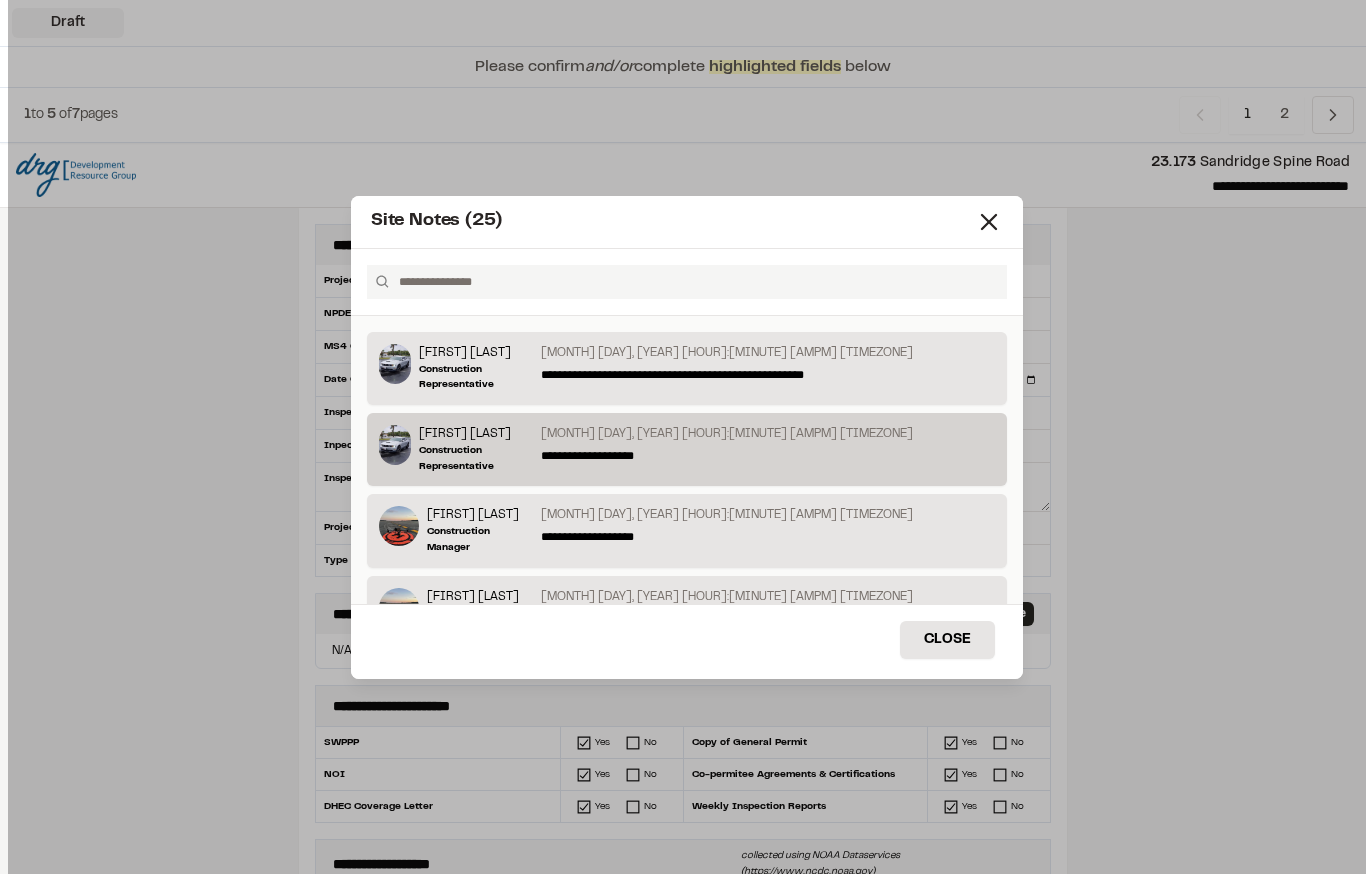 click on "**********" at bounding box center (768, 456) 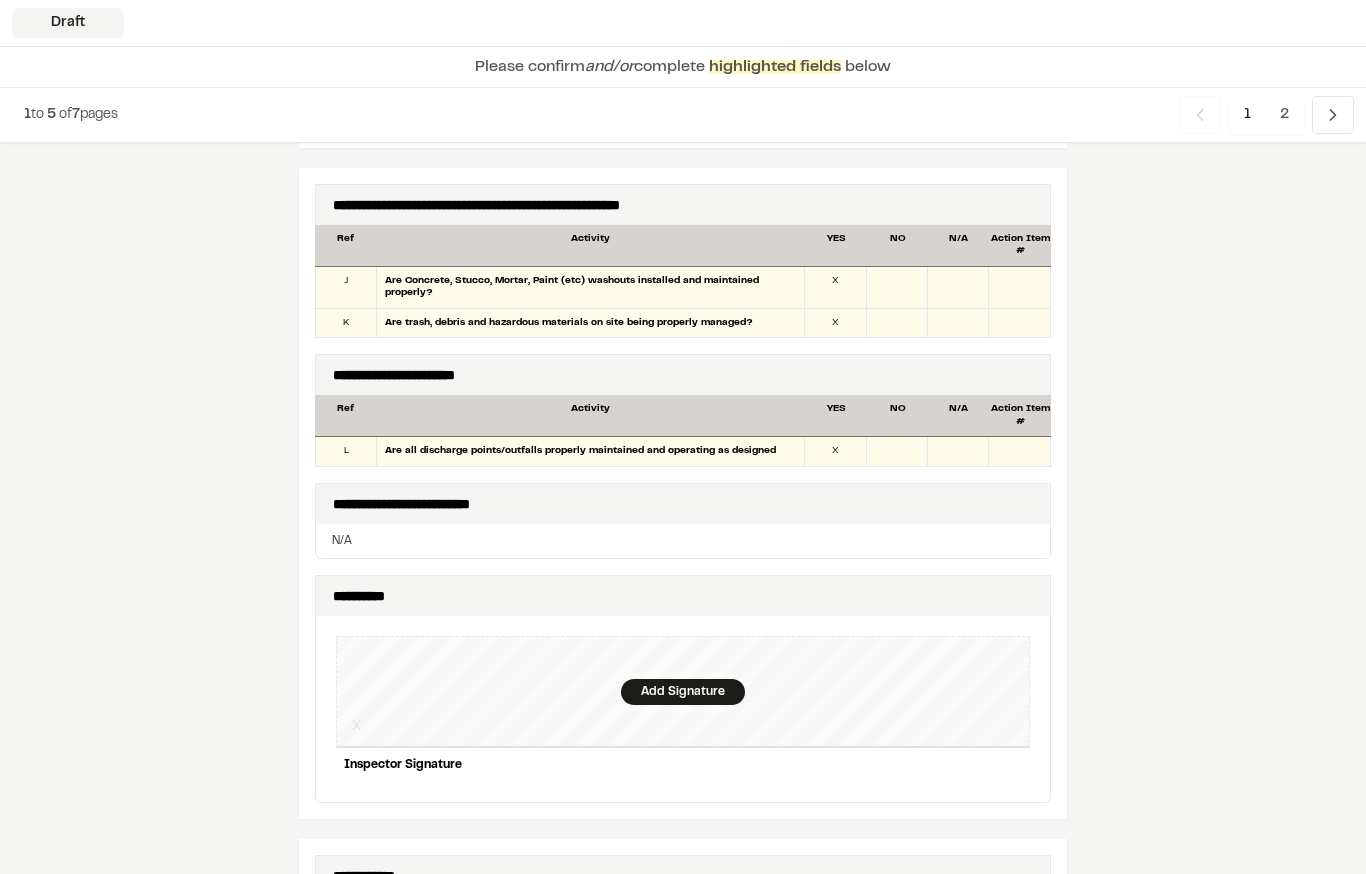 scroll, scrollTop: 1603, scrollLeft: 0, axis: vertical 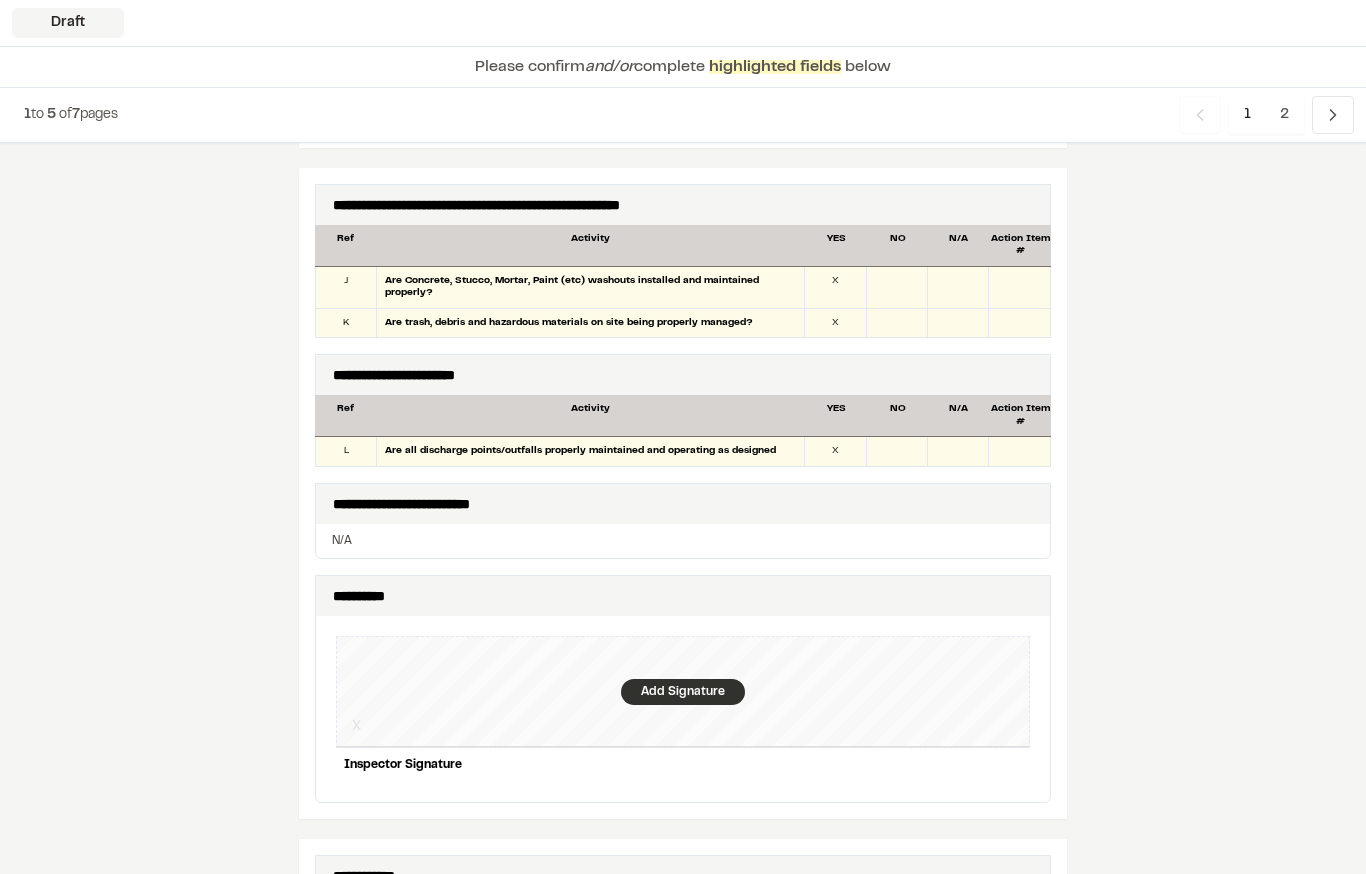 click on "Add Signature" at bounding box center (683, 692) 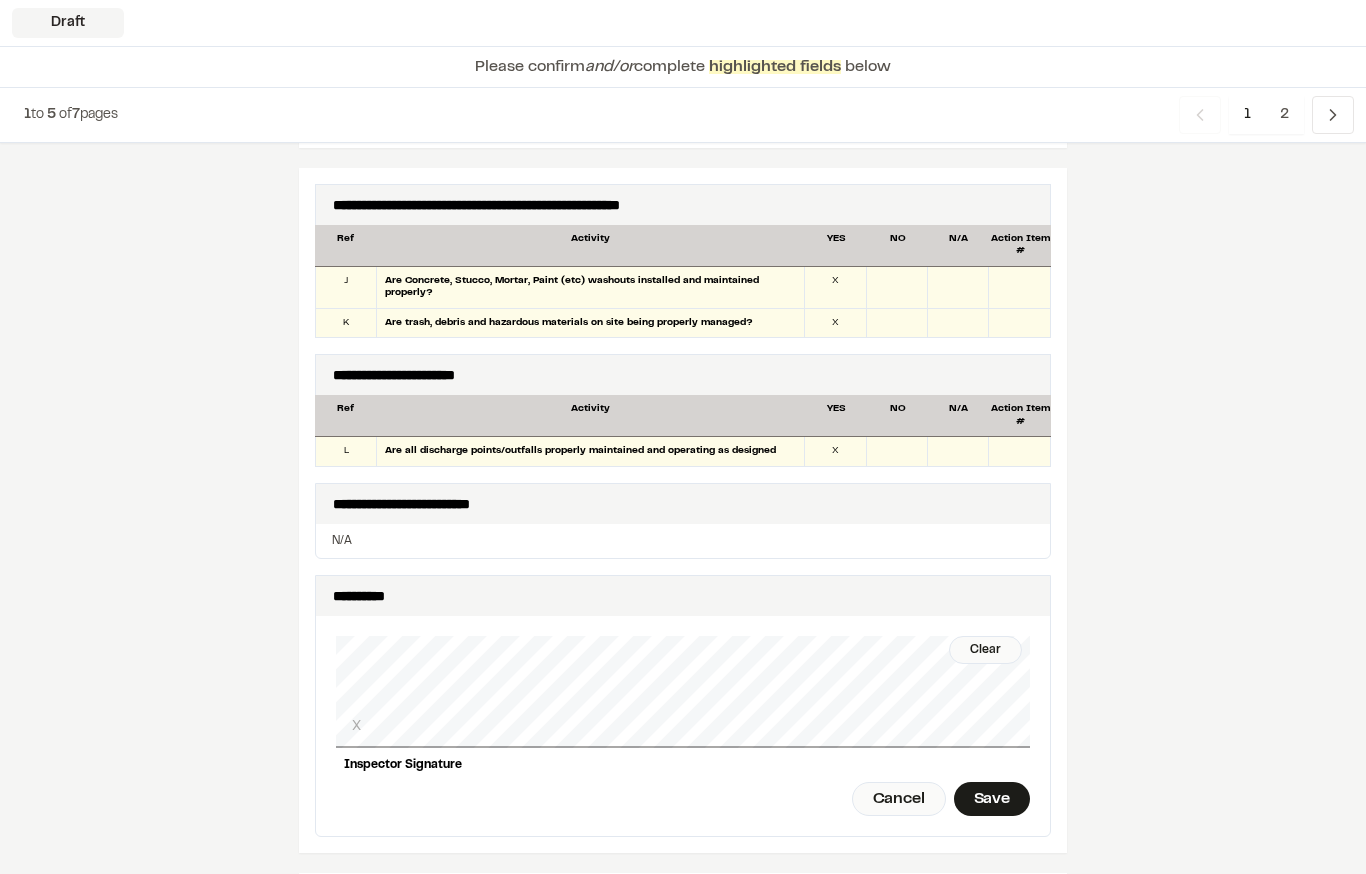 click on "Save" at bounding box center (992, 799) 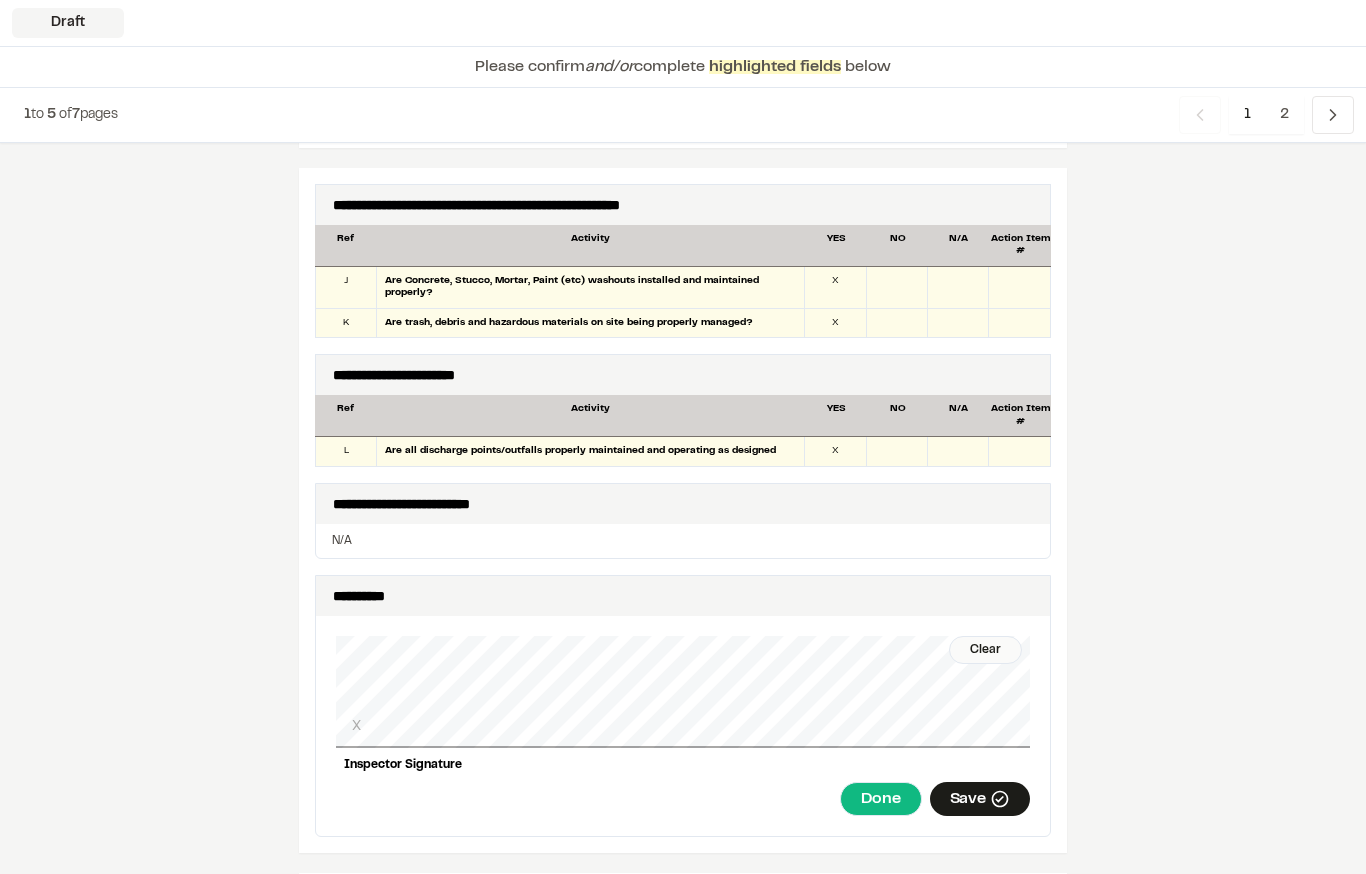 click on "Done" at bounding box center (880, 799) 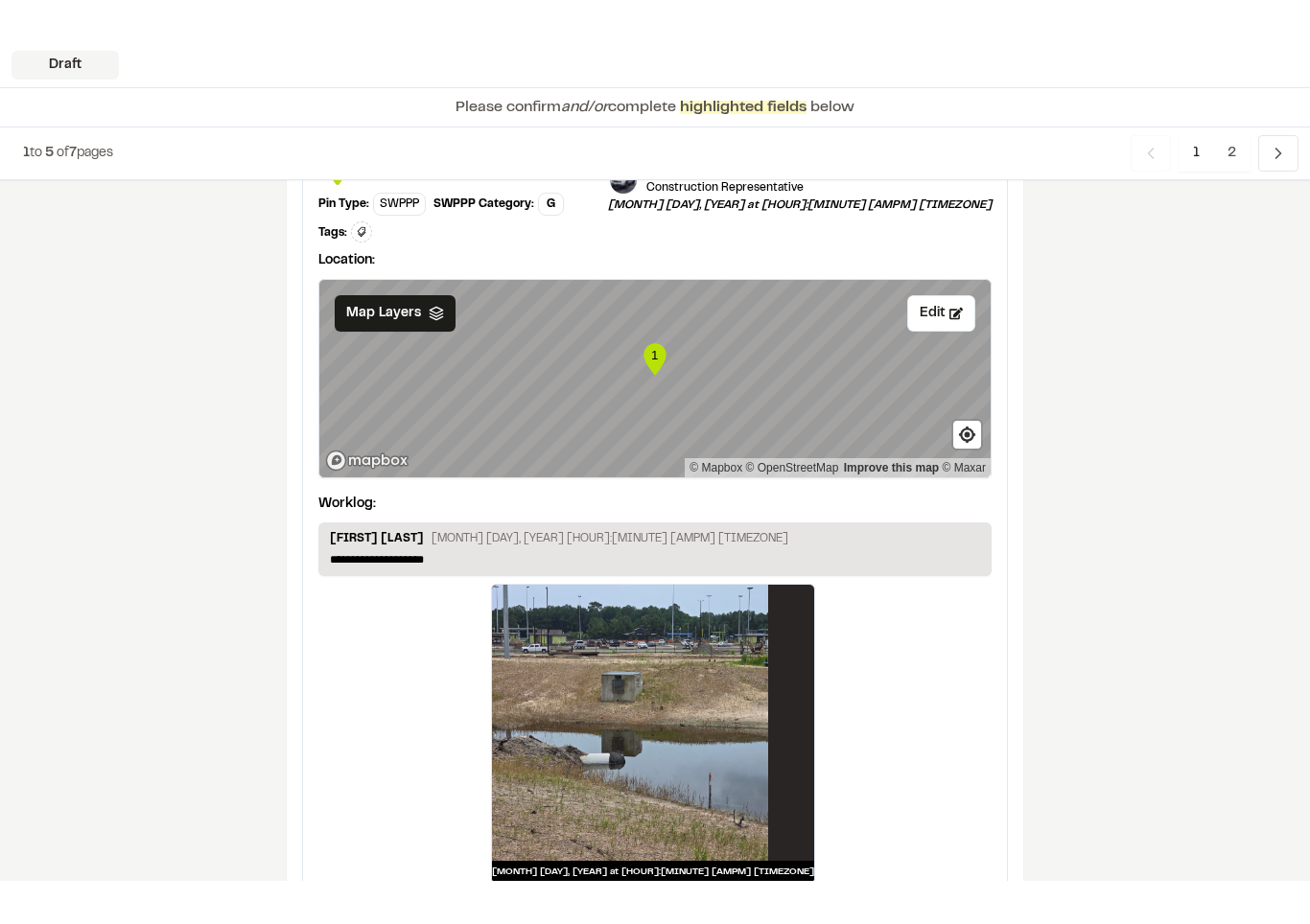 scroll, scrollTop: 3135, scrollLeft: 0, axis: vertical 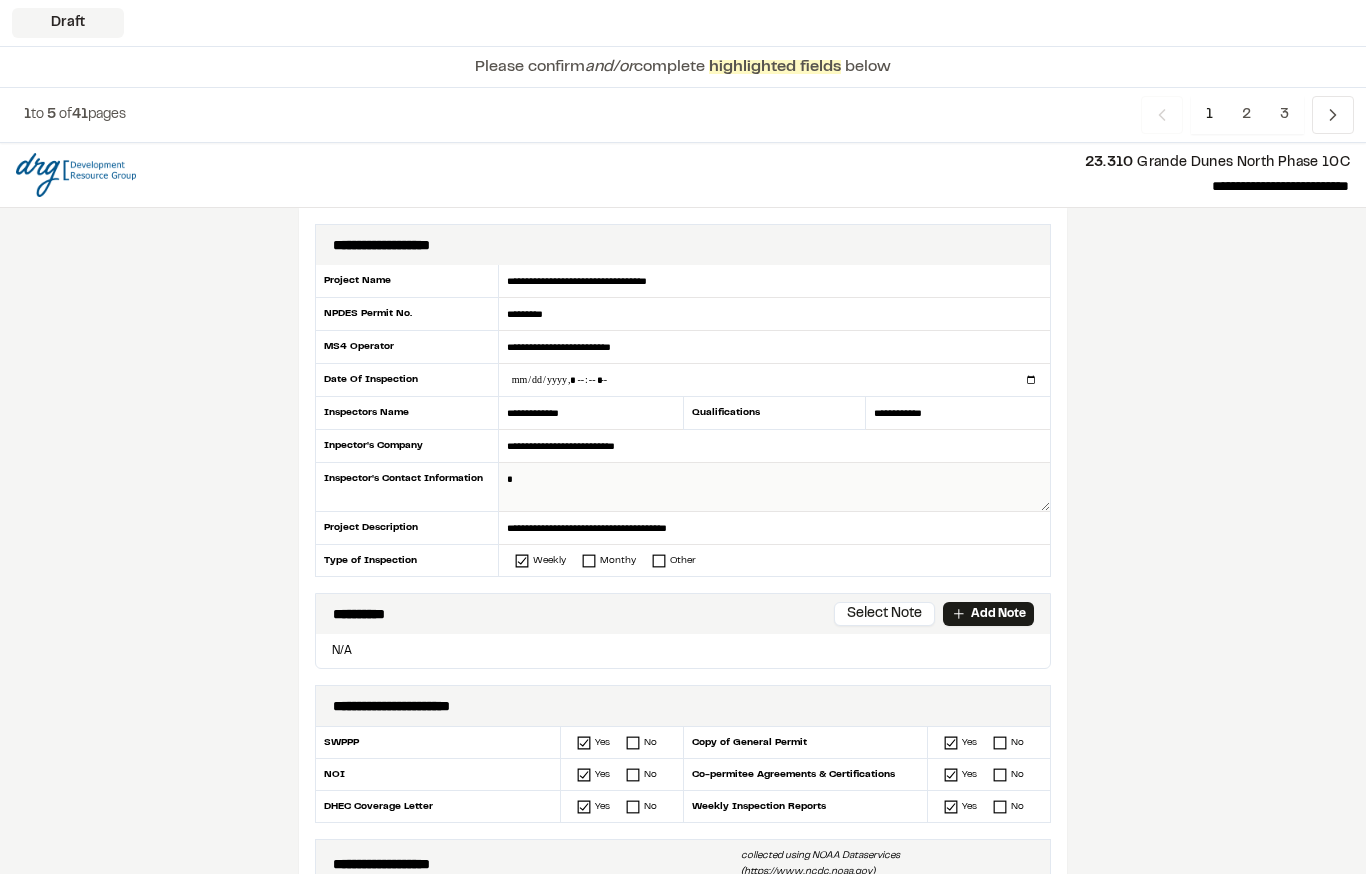 click at bounding box center [774, 487] 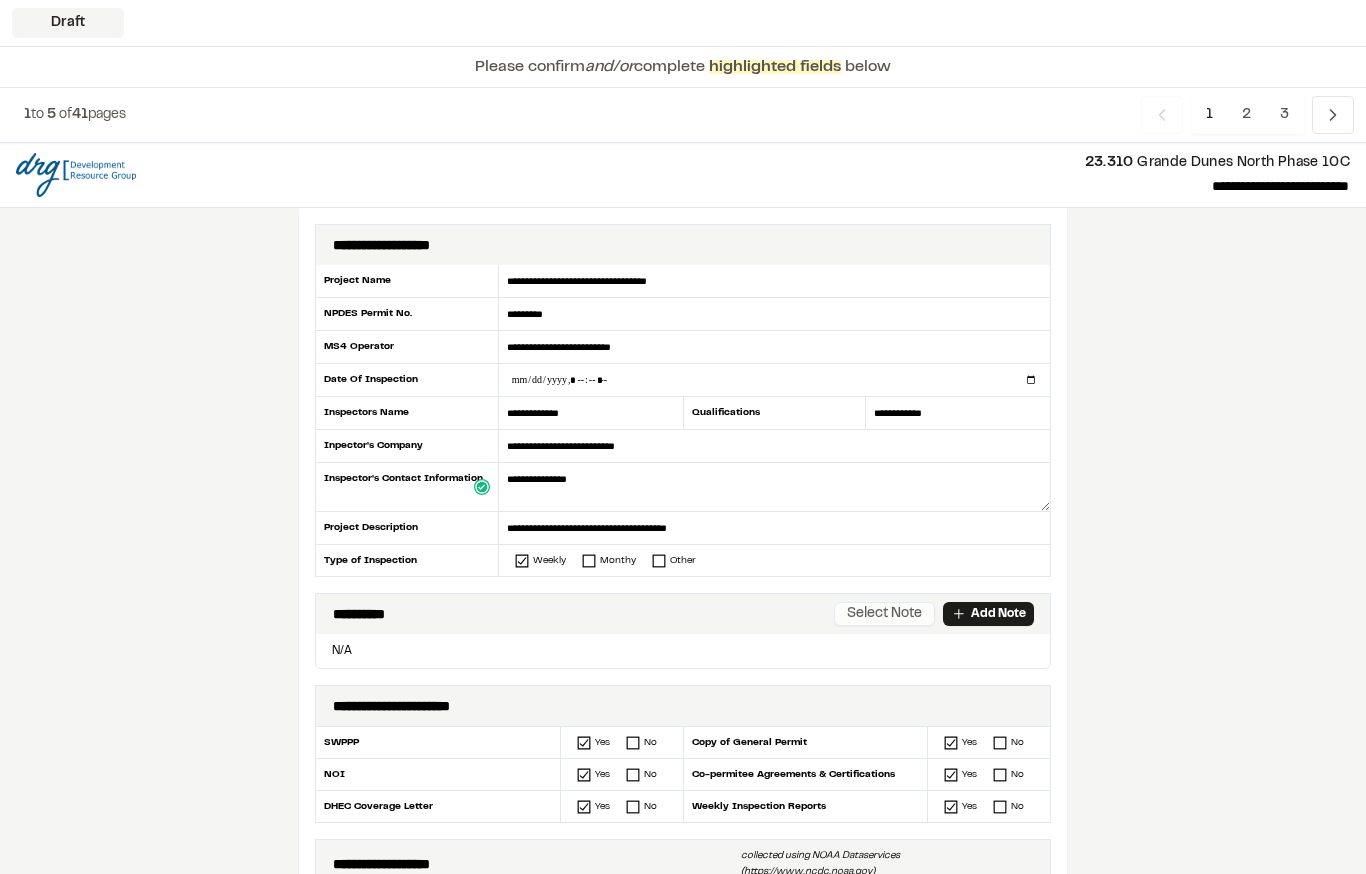 type on "**********" 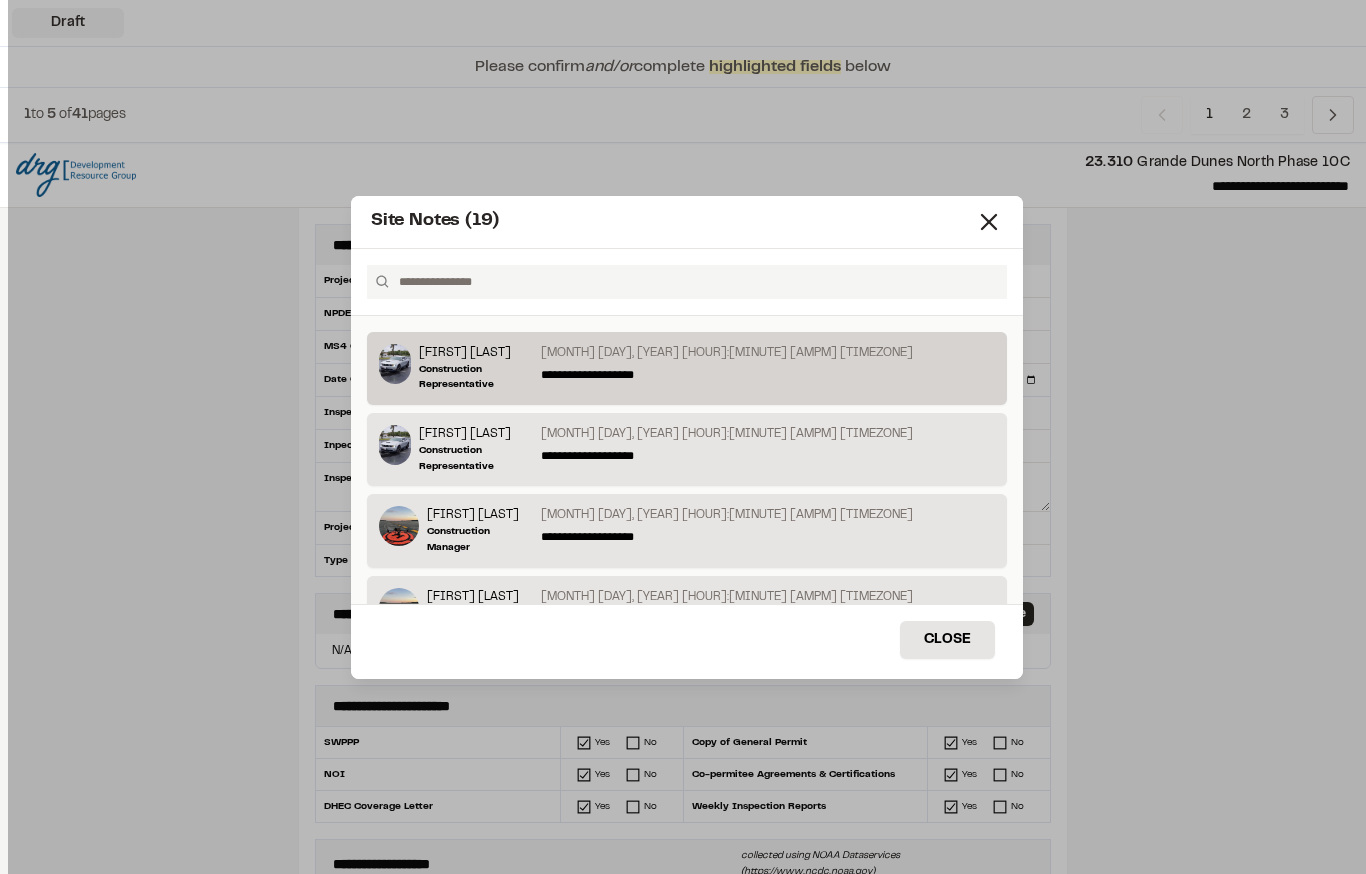 click on "[MONTH] [DAY], [YEAR] [HOUR]:[MINUTE] [AMPM] [TIMEZONE]" at bounding box center (768, 355) 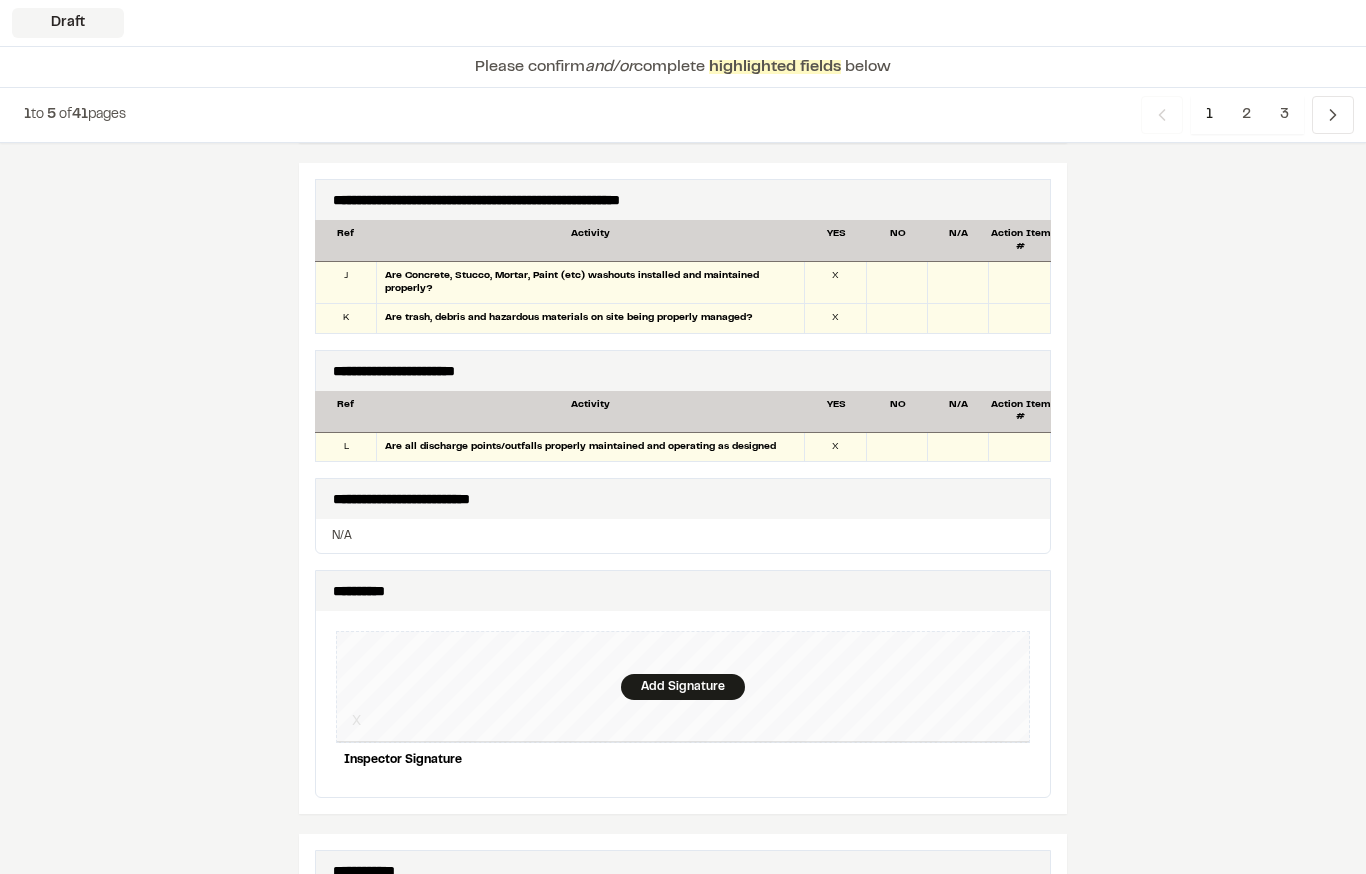 scroll, scrollTop: 1645, scrollLeft: 0, axis: vertical 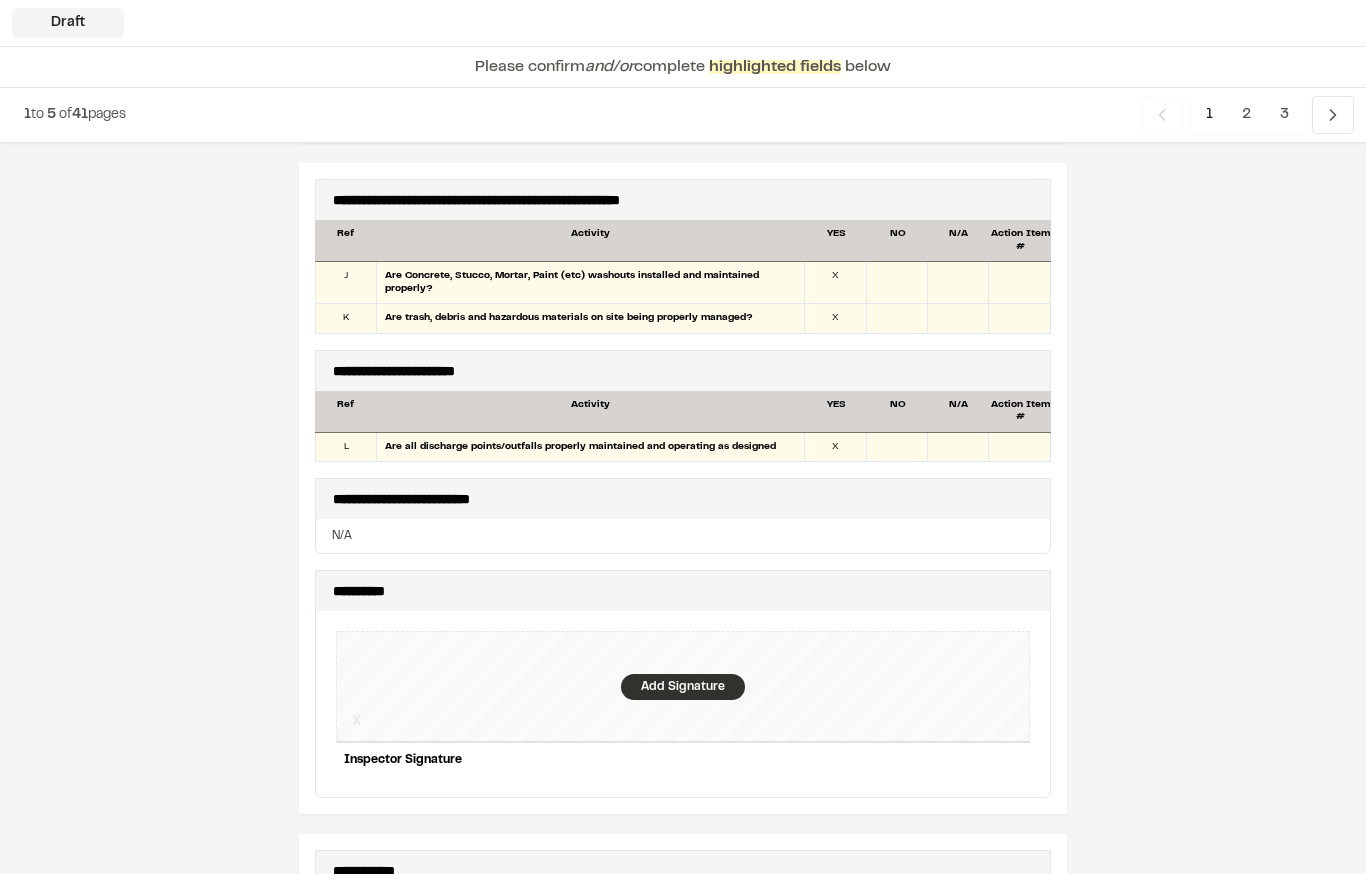 click on "Add Signature" at bounding box center [683, 687] 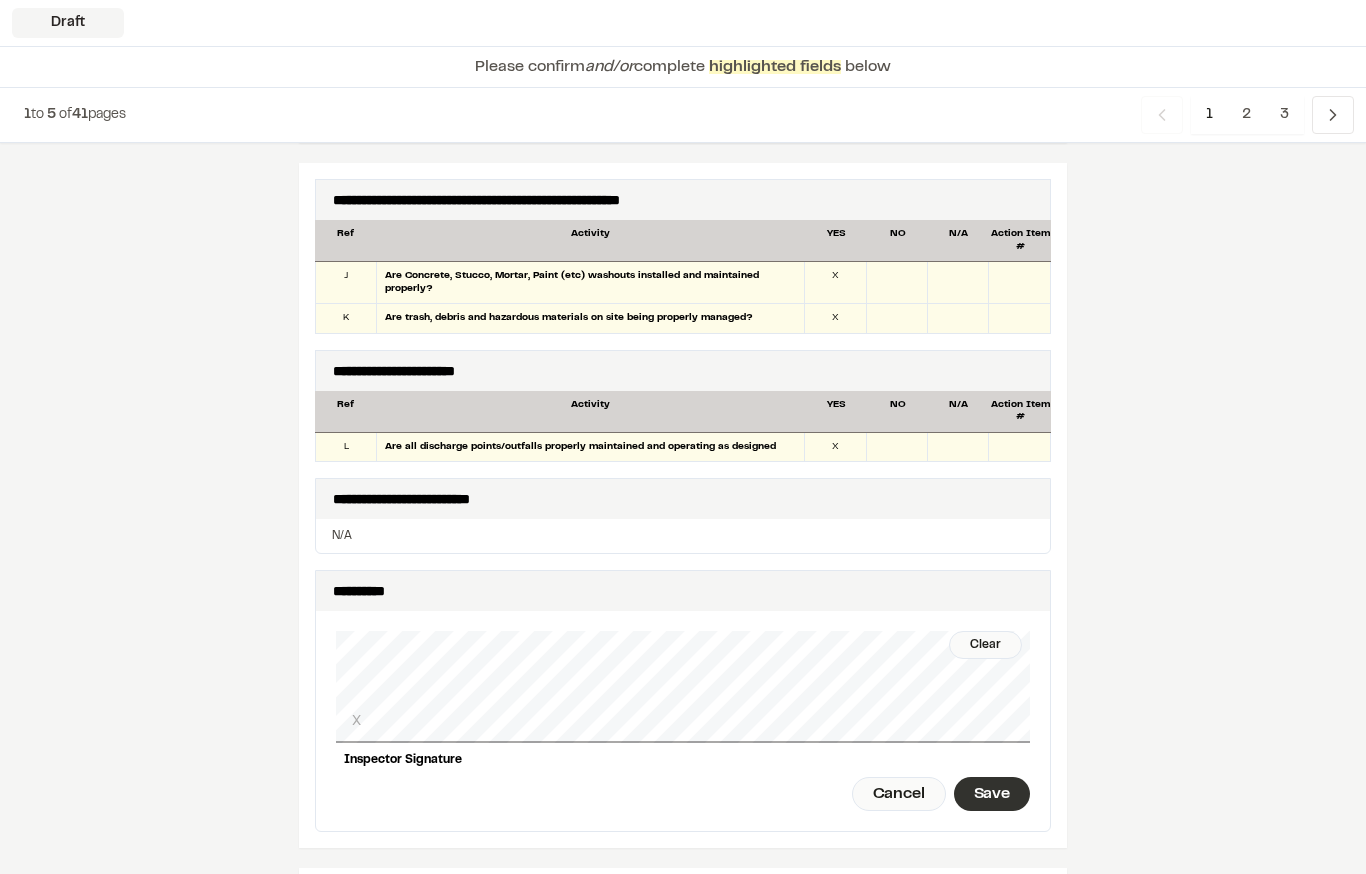 click on "Save" at bounding box center (992, 794) 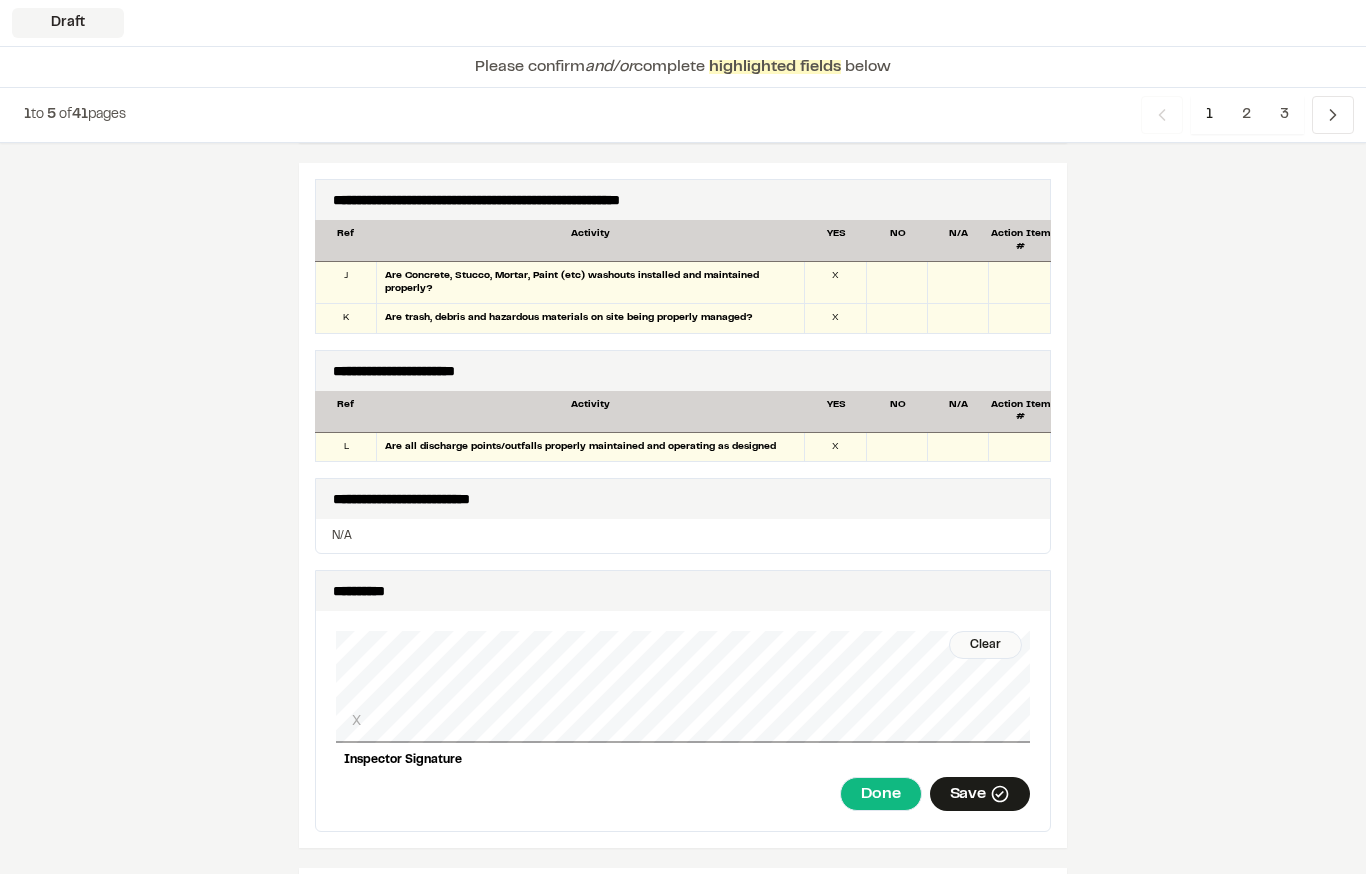 click on "Done" at bounding box center (880, 794) 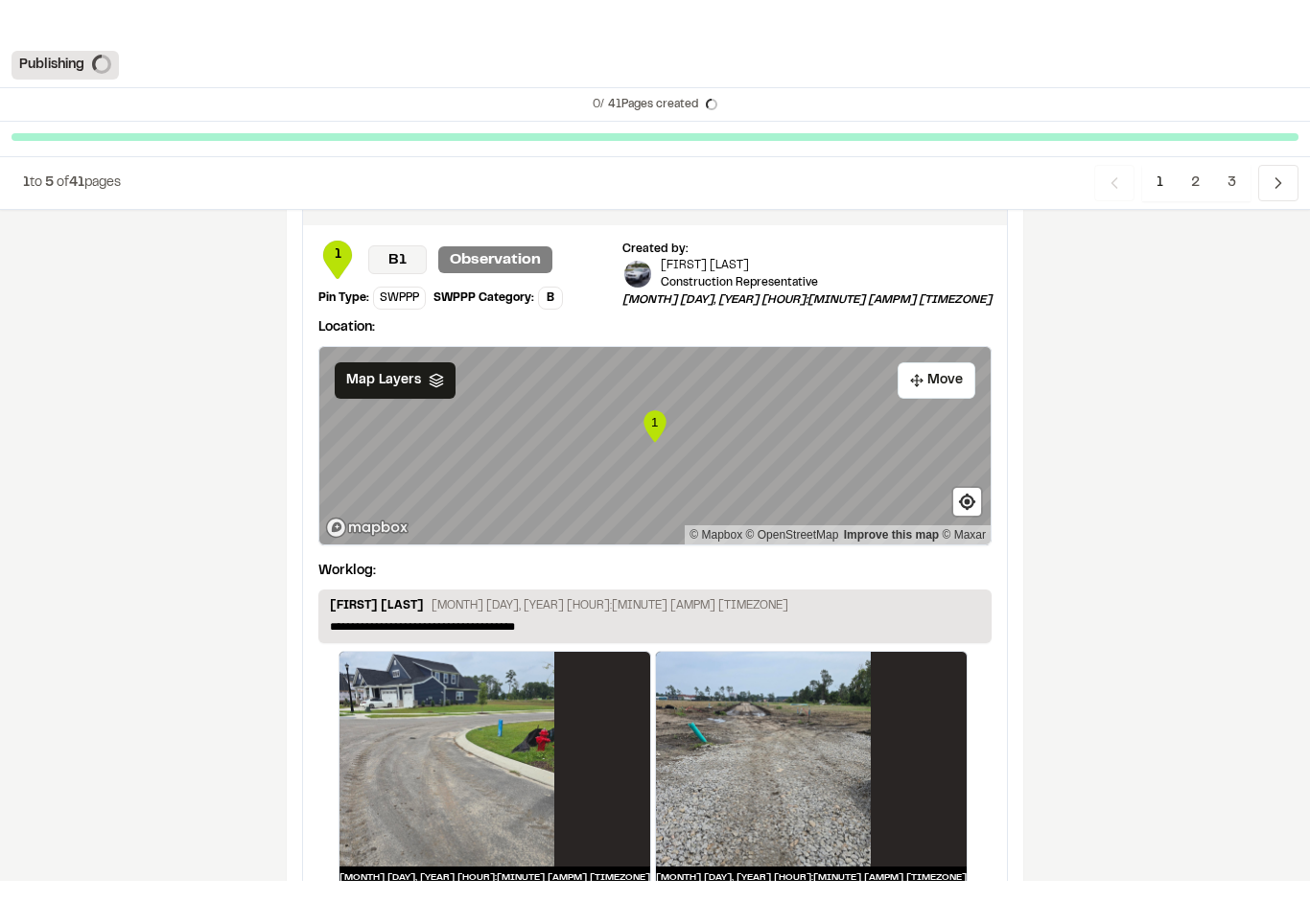 scroll, scrollTop: 3127, scrollLeft: 0, axis: vertical 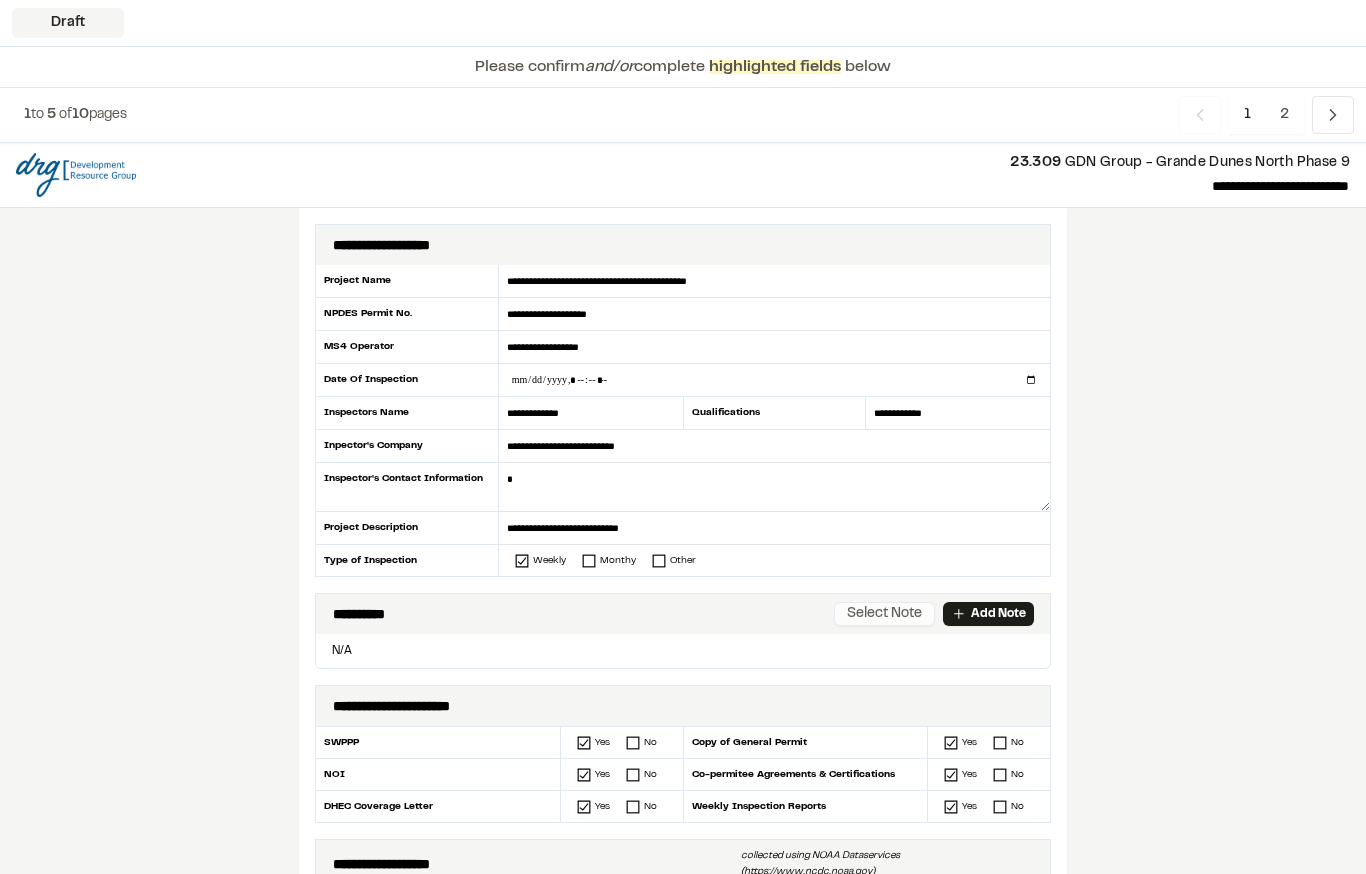 click on "Select Note" at bounding box center (884, 614) 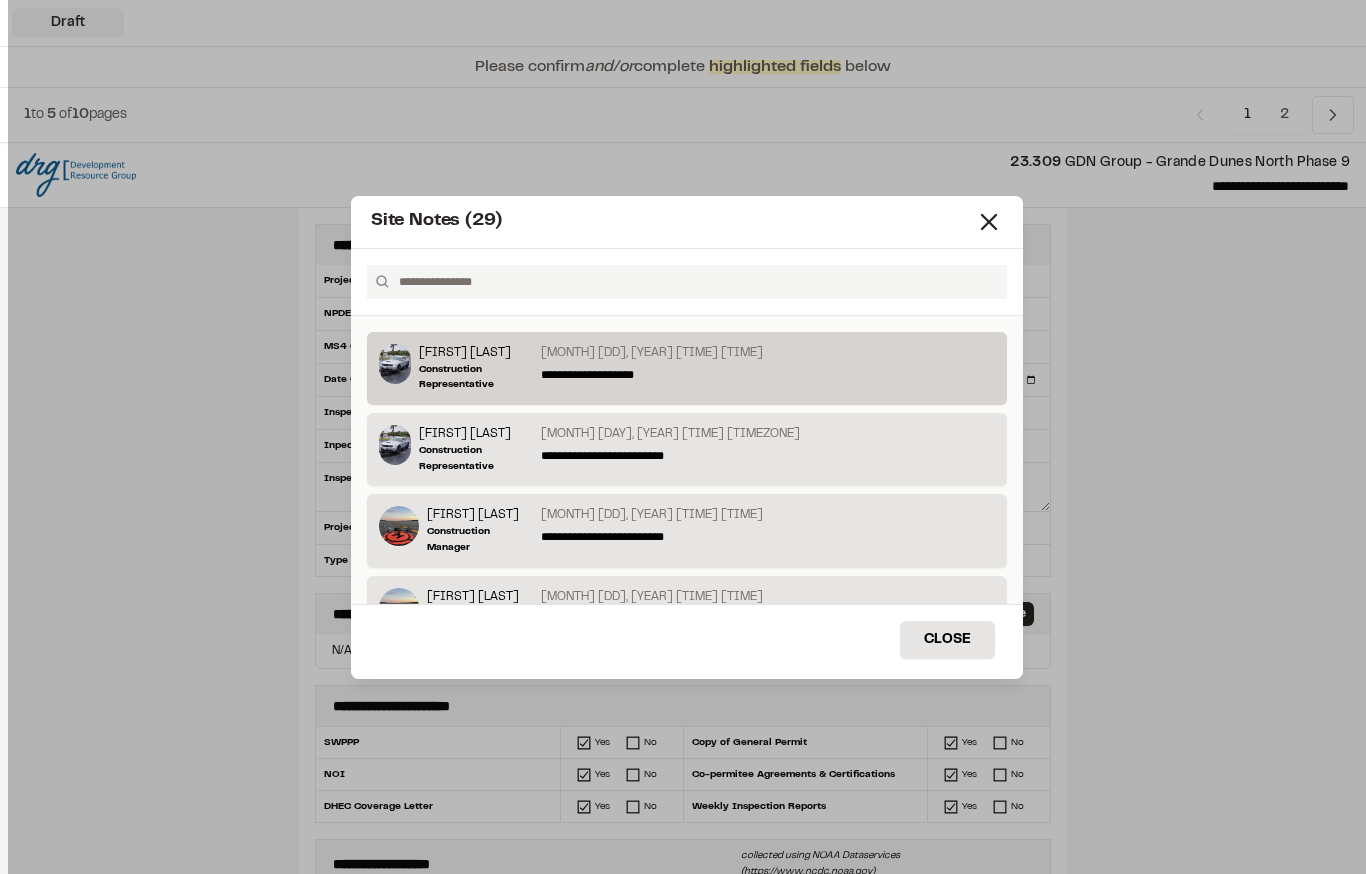 click on "**********" at bounding box center (768, 375) 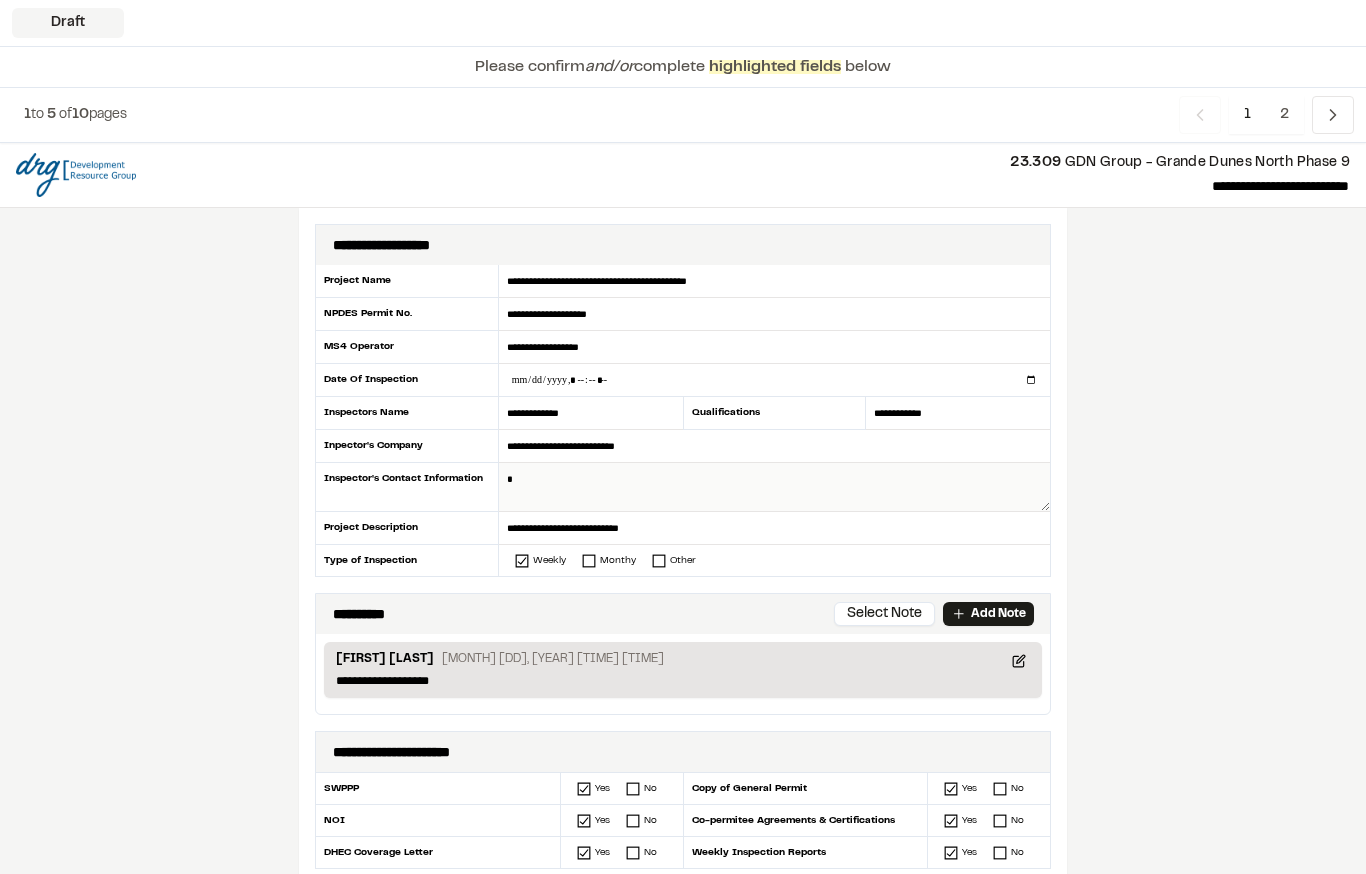 click at bounding box center [774, 487] 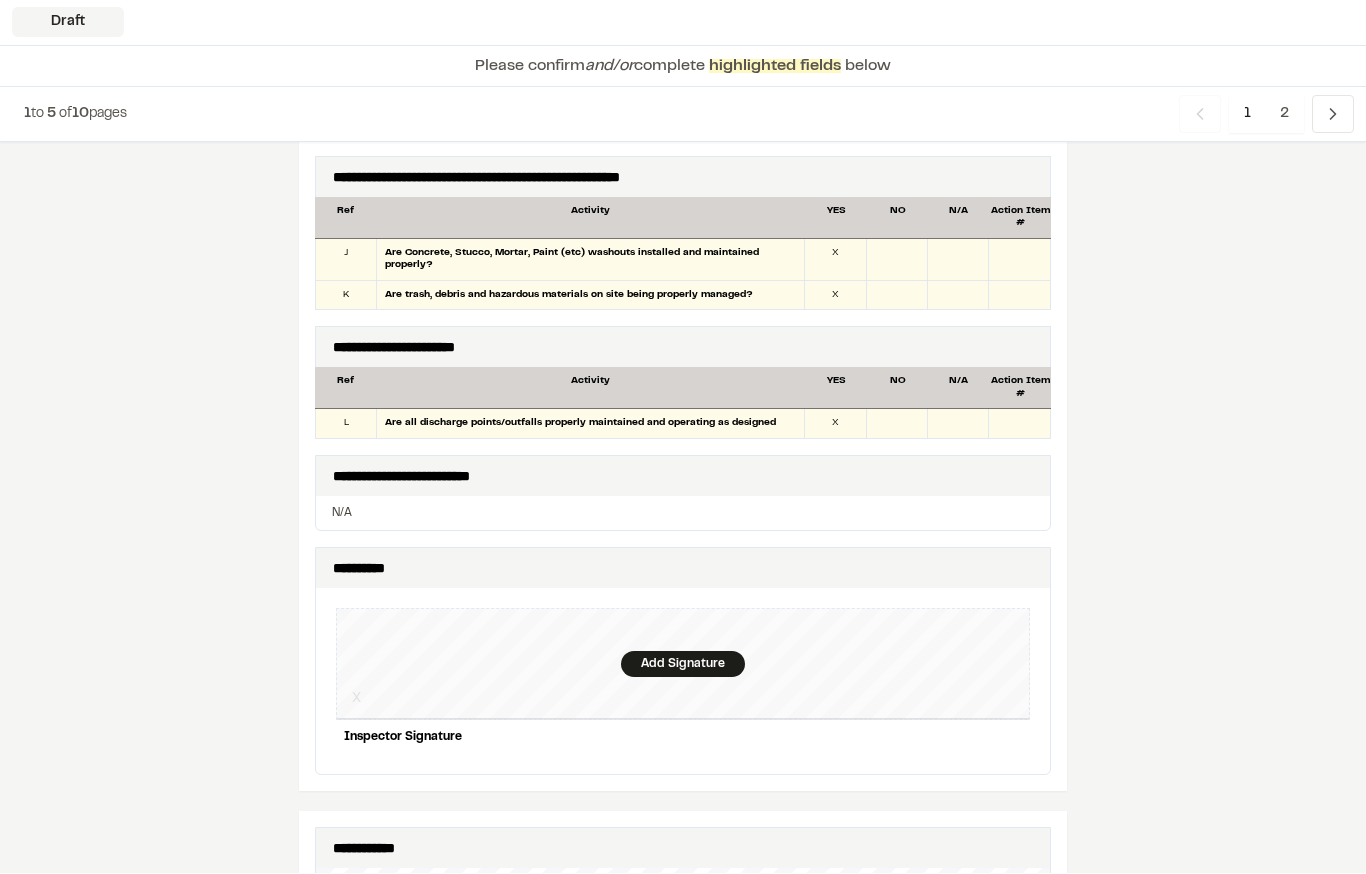 scroll, scrollTop: 1631, scrollLeft: 0, axis: vertical 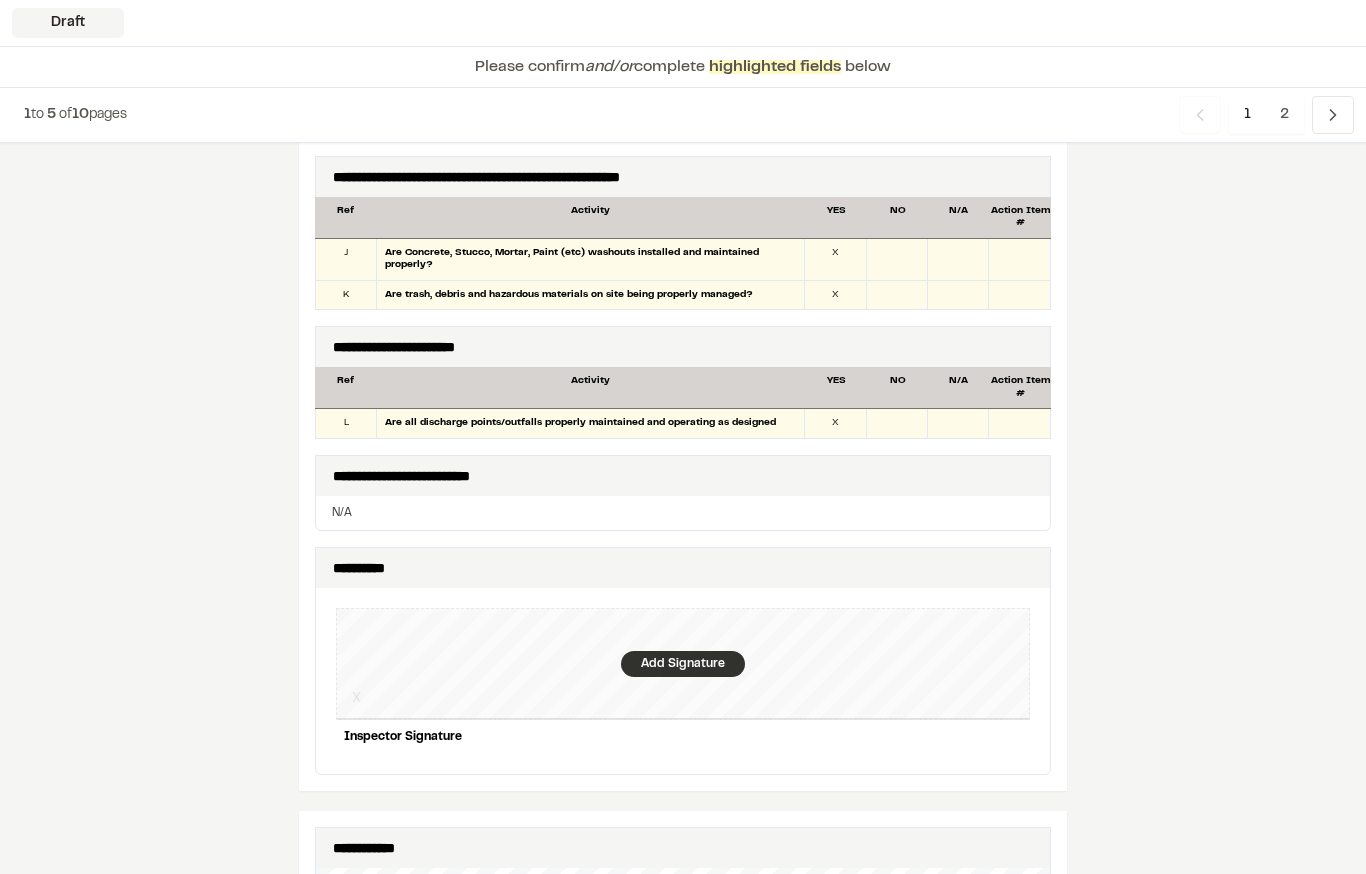 type on "**********" 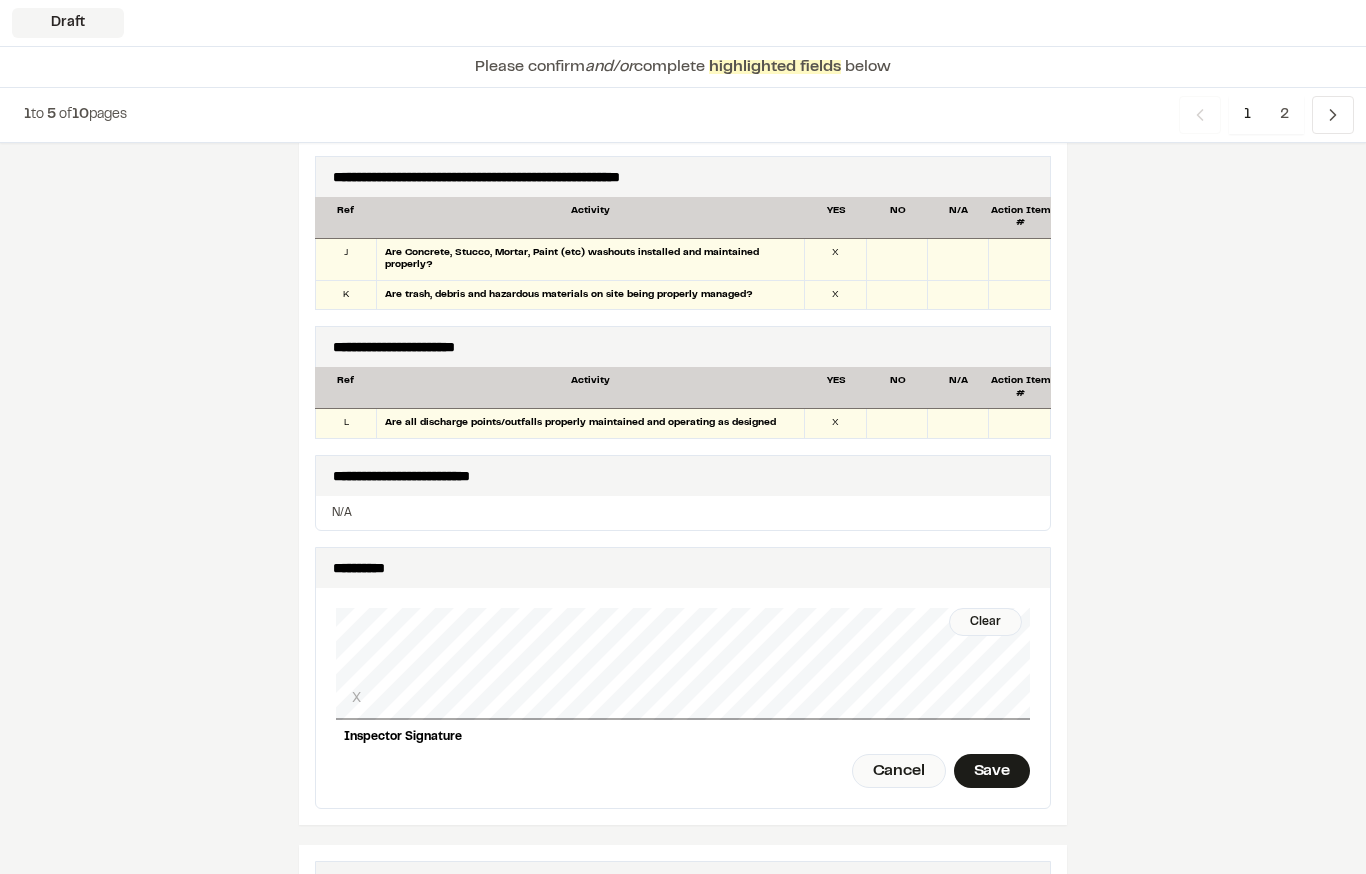 click on "Save" at bounding box center (992, 771) 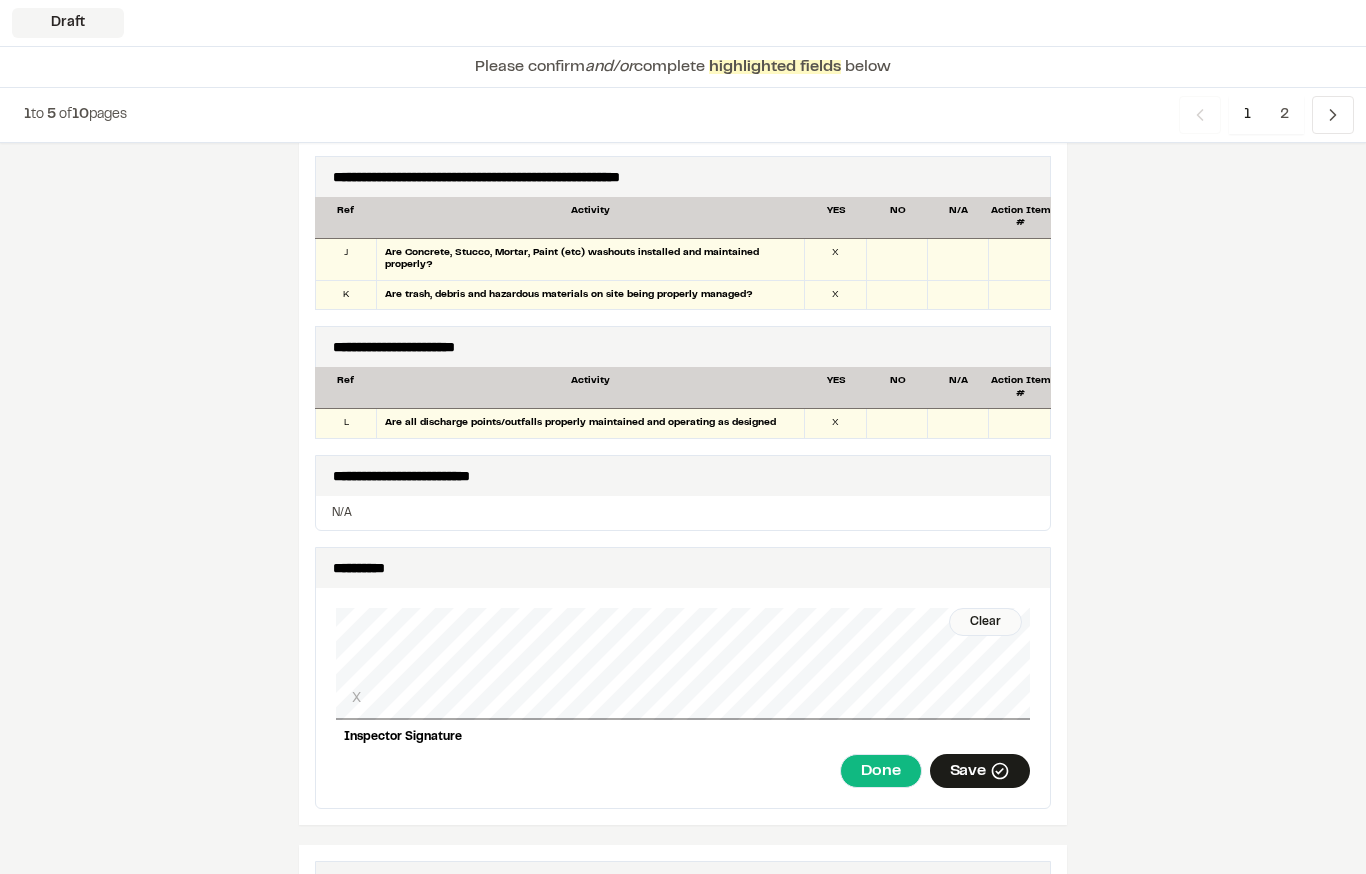 click on "Done" at bounding box center (880, 771) 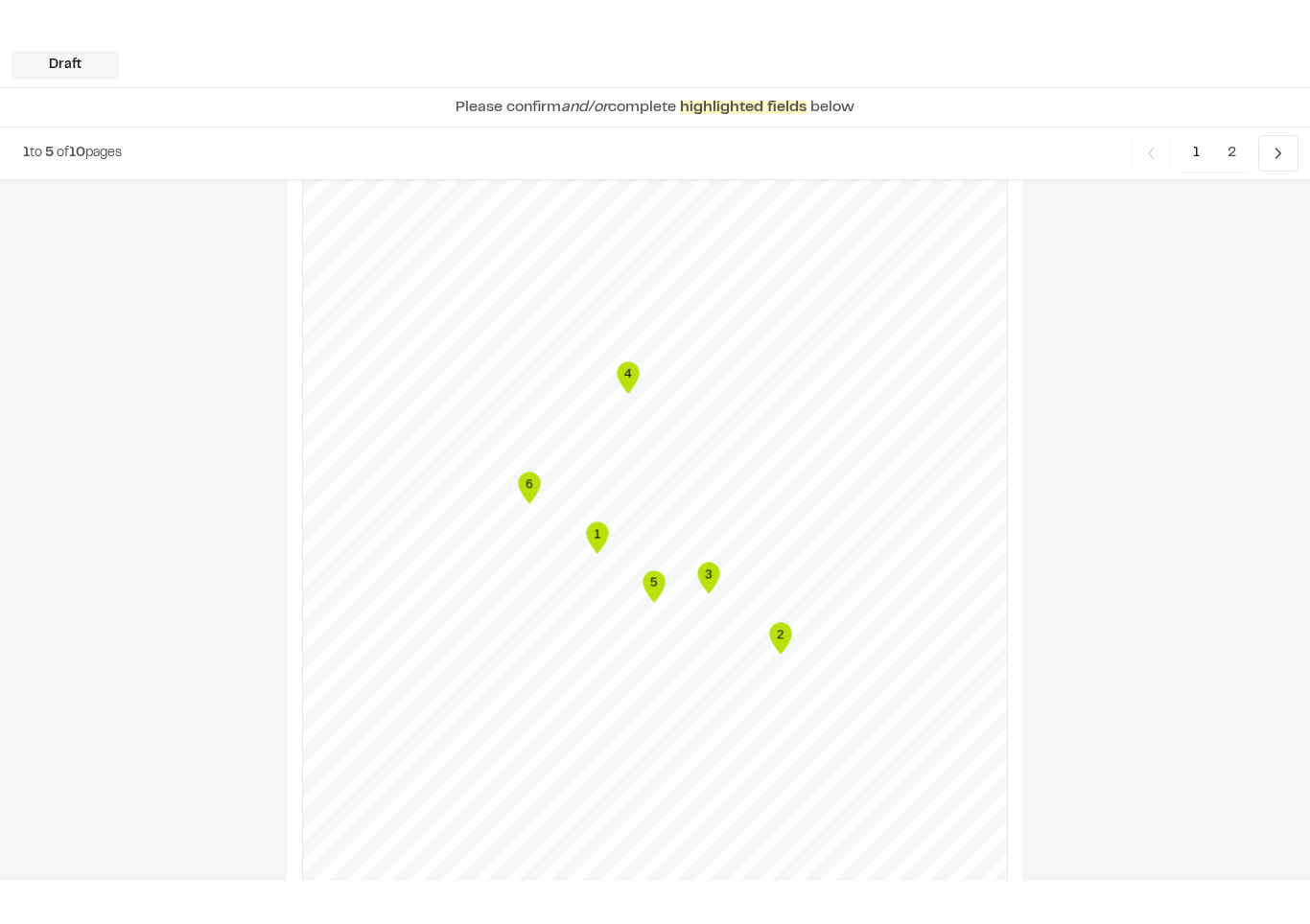 scroll, scrollTop: 2329, scrollLeft: 0, axis: vertical 